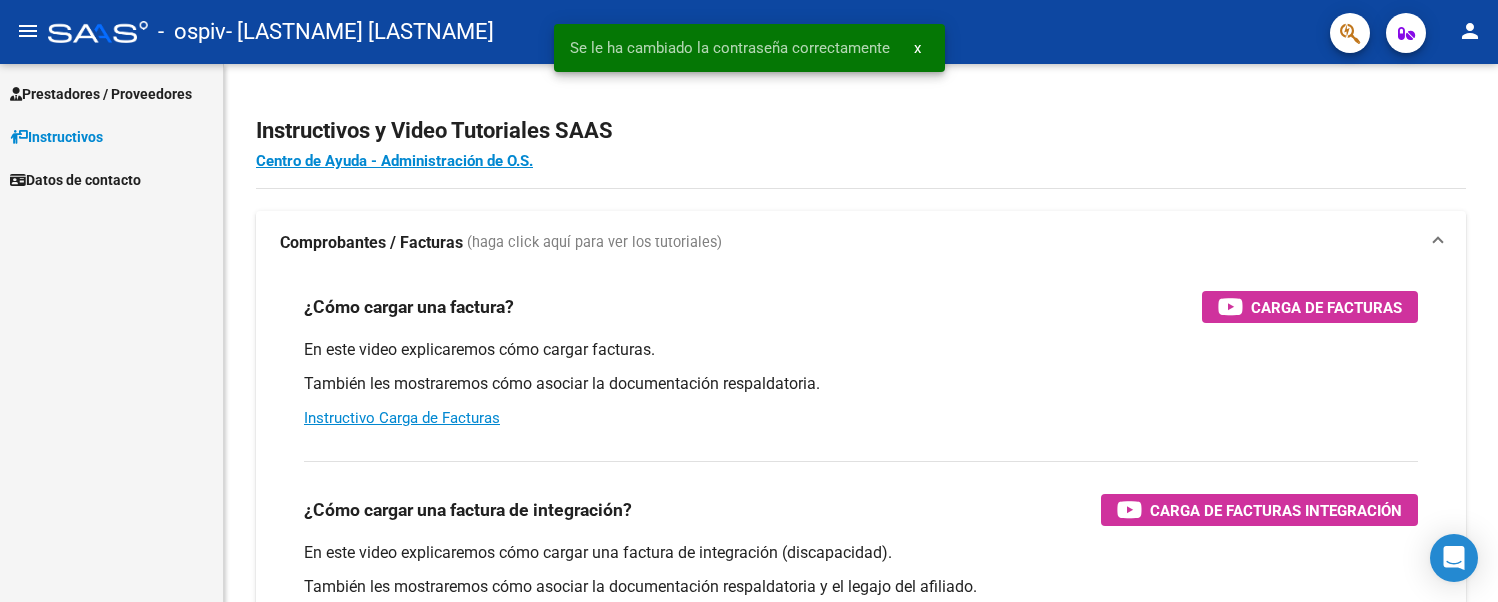 scroll, scrollTop: 0, scrollLeft: 0, axis: both 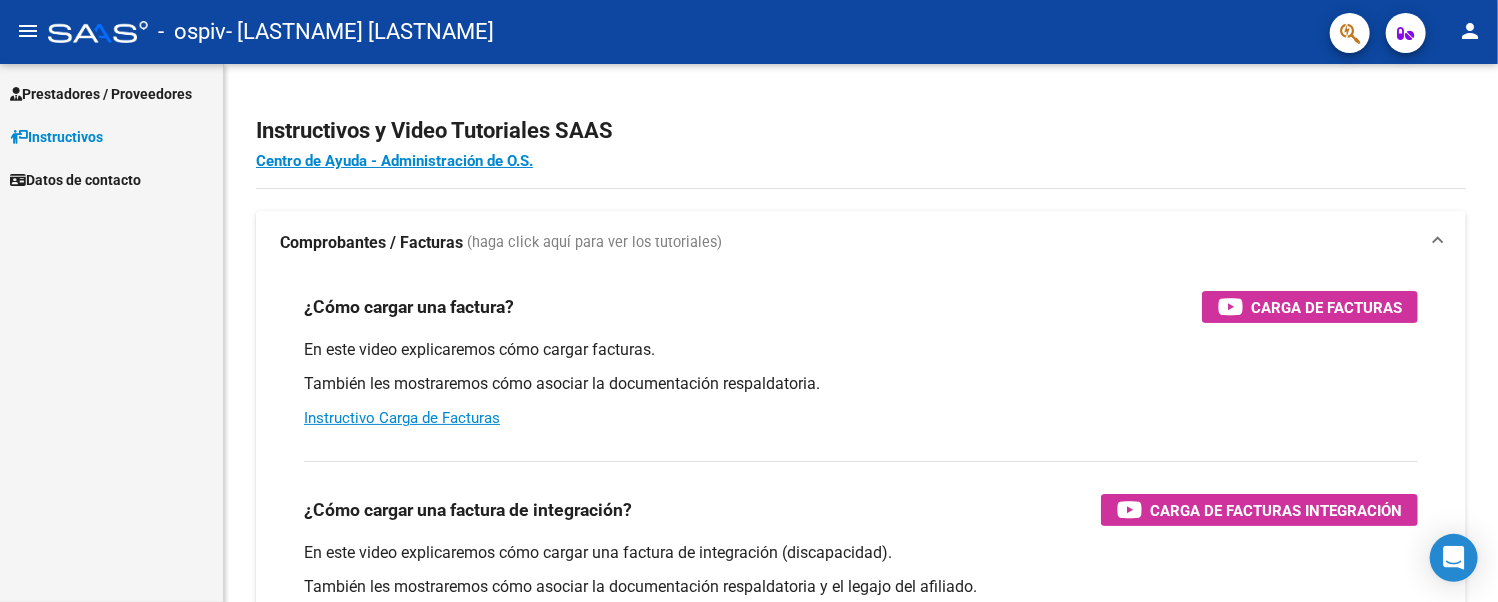 click on "Prestadores / Proveedores" at bounding box center (101, 94) 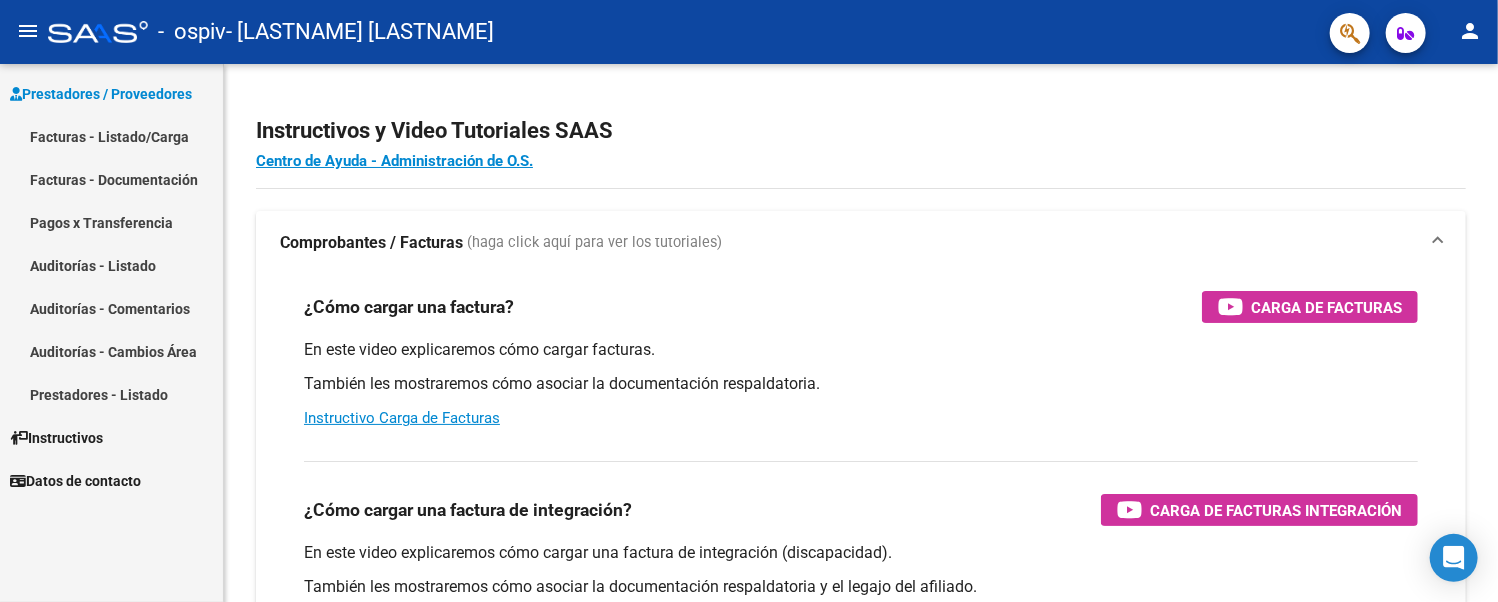 click on "Facturas - Documentación" at bounding box center [111, 179] 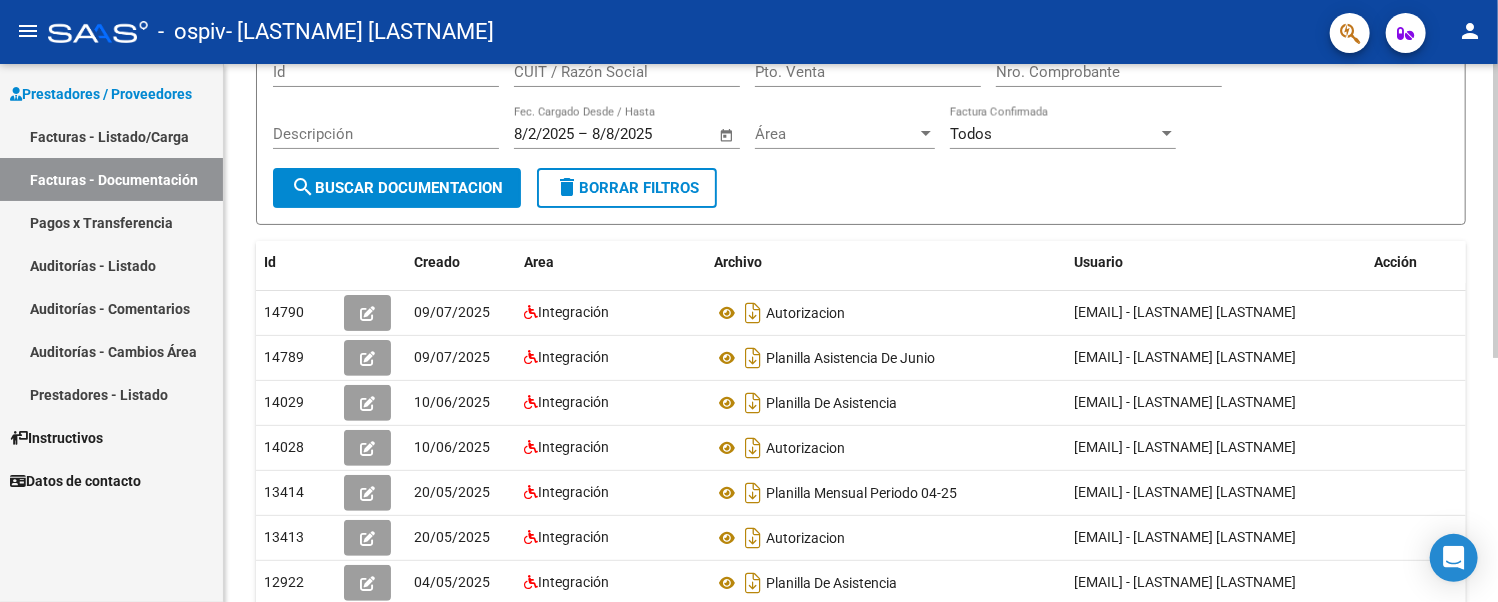 click 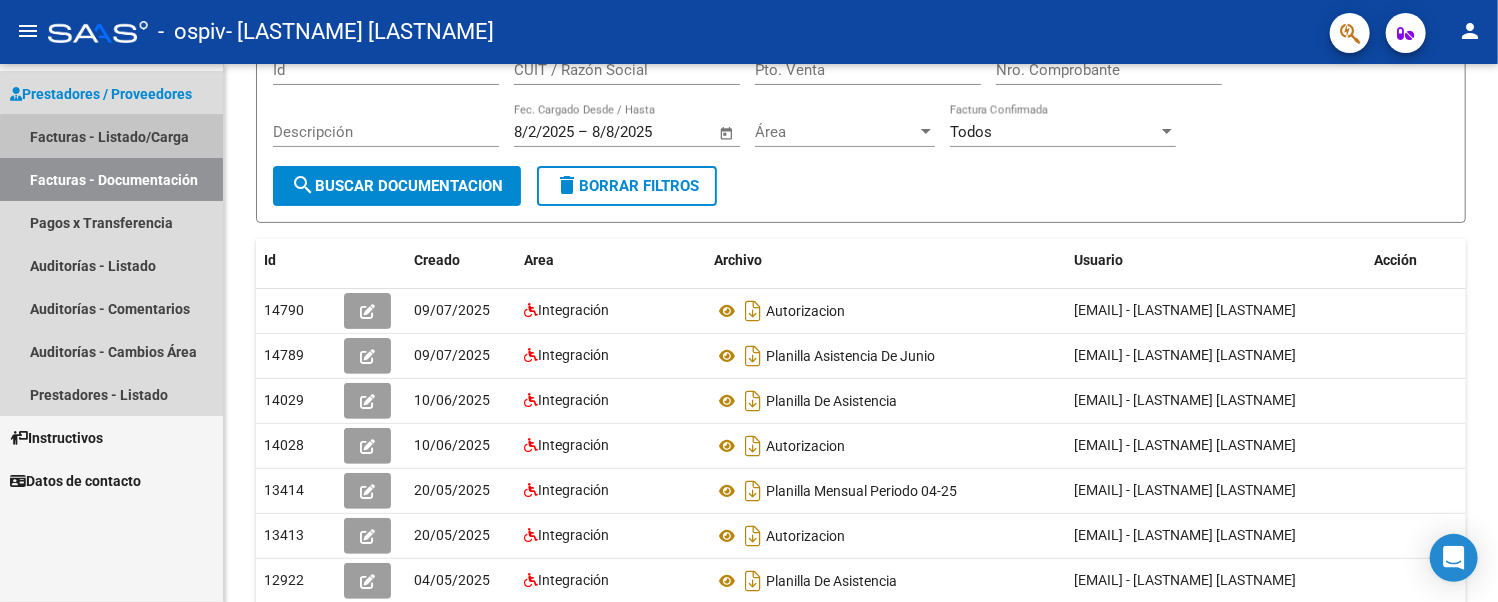 click on "Facturas - Listado/Carga" at bounding box center [111, 136] 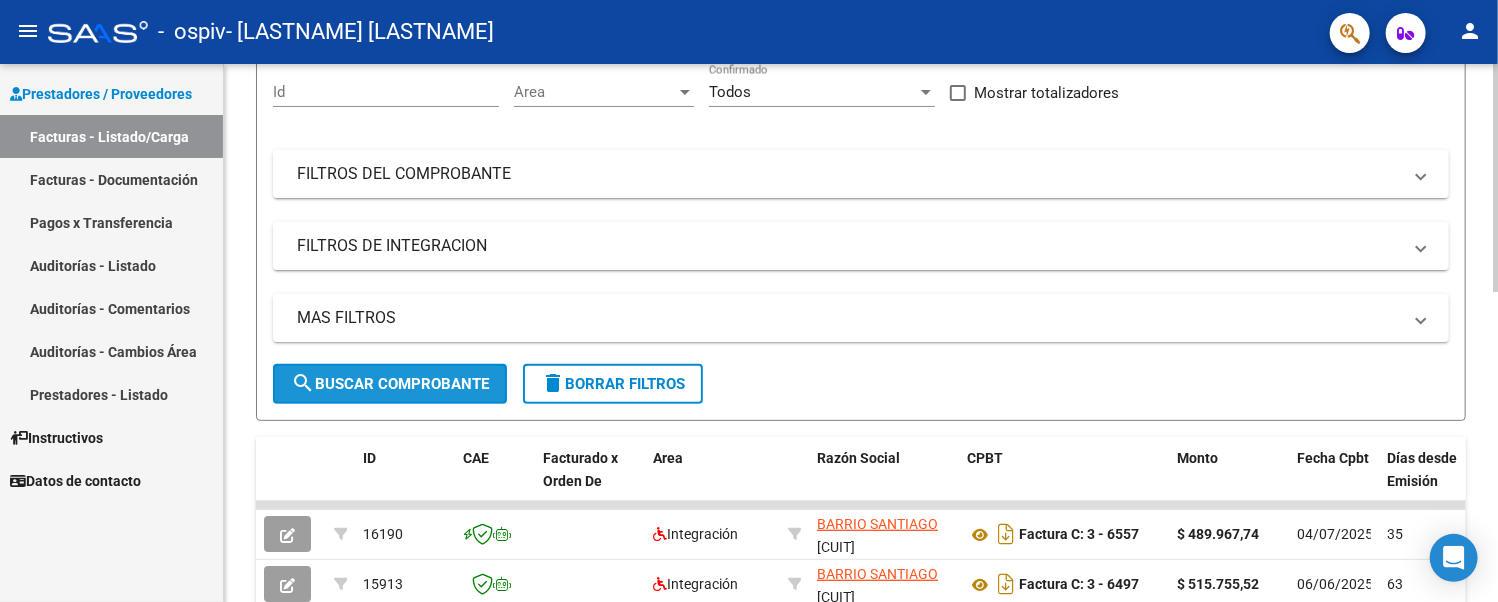 click on "search  Buscar Comprobante" 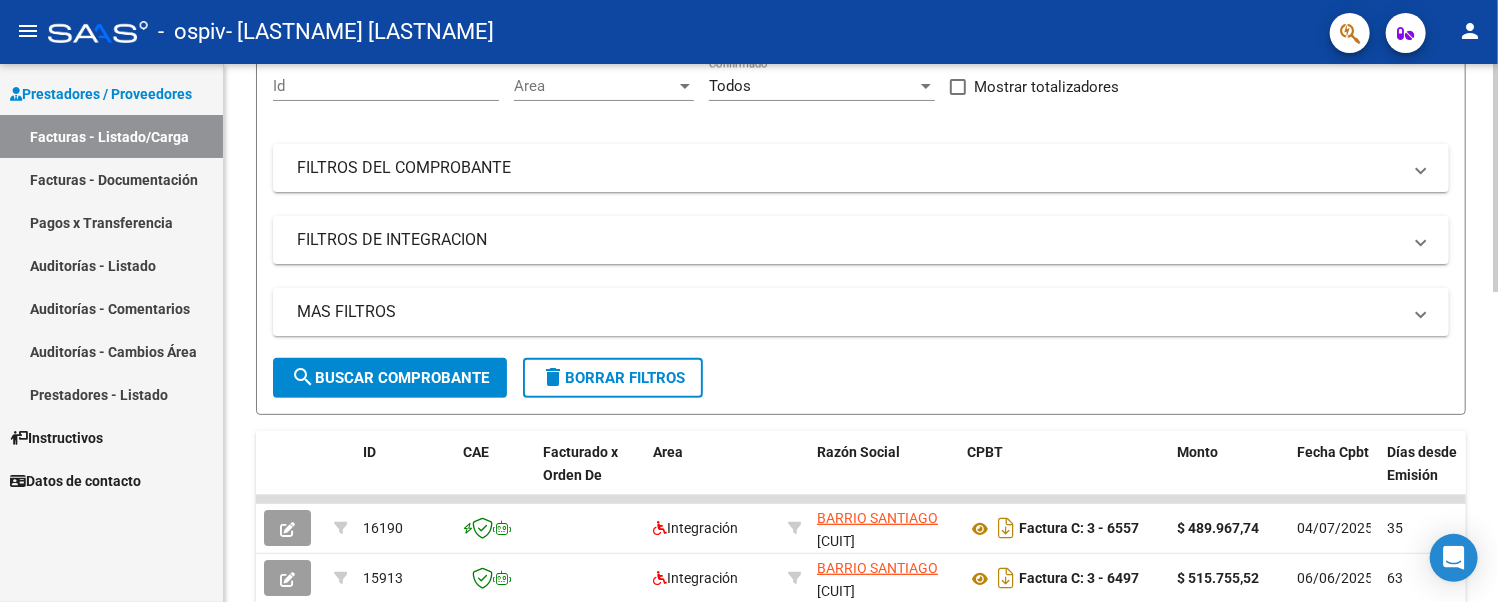 scroll, scrollTop: 80, scrollLeft: 0, axis: vertical 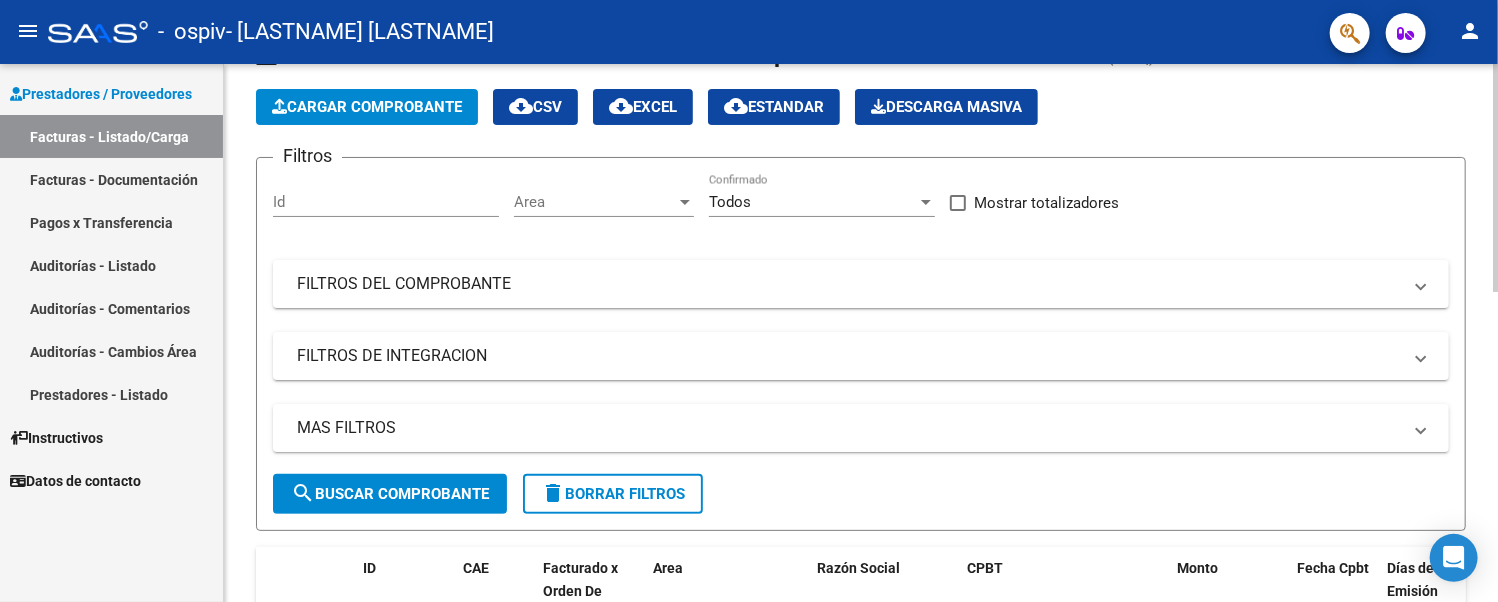 click on "Video tutorial   PRESTADORES -> Listado de CPBTs Emitidos por Prestadores / Proveedores (alt+q)   Cargar Comprobante
cloud_download  CSV  cloud_download  EXCEL  cloud_download  Estandar   Descarga Masiva
Filtros Id Area Area Todos Confirmado   Mostrar totalizadores   FILTROS DEL COMPROBANTE  Comprobante Tipo Comprobante Tipo Start date – End date Fec. Comprobante Desde / Hasta Días Emisión Desde(cant. días) Días Emisión Hasta(cant. días) CUIT / Razón Social Pto. Venta Nro. Comprobante Código SSS CAE Válido CAE Válido Todos Cargado Módulo Hosp. Todos Tiene facturacion Apócrifa Hospital Refes  FILTROS DE INTEGRACION  Período De Prestación Campos del Archivo de Rendición Devuelto x SSS (dr_envio) Todos Rendido x SSS (dr_envio) Tipo de Registro Tipo de Registro Período Presentación Período Presentación Campos del Legajo Asociado (preaprobación) Afiliado Legajo (cuil/nombre) Todos Solo facturas preaprobadas  MAS FILTROS  Todos Con Doc. Respaldatoria Todos Con Trazabilidad Todos – –" 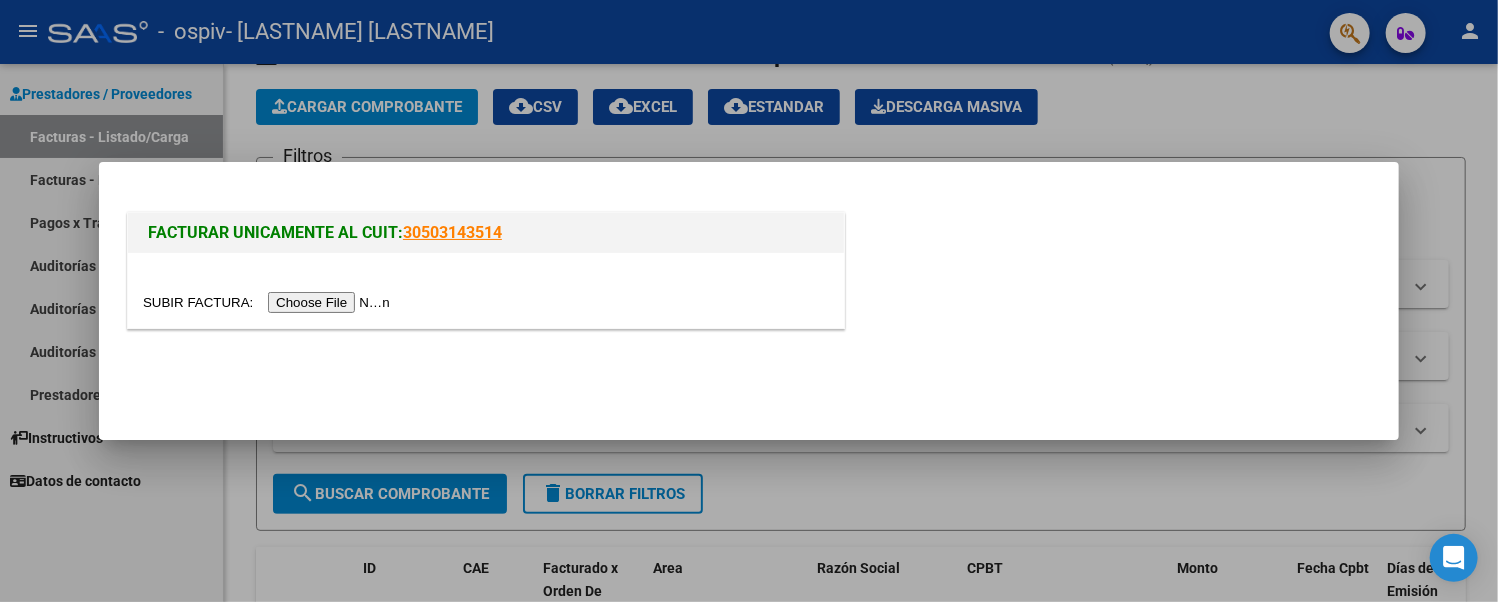 click at bounding box center [269, 302] 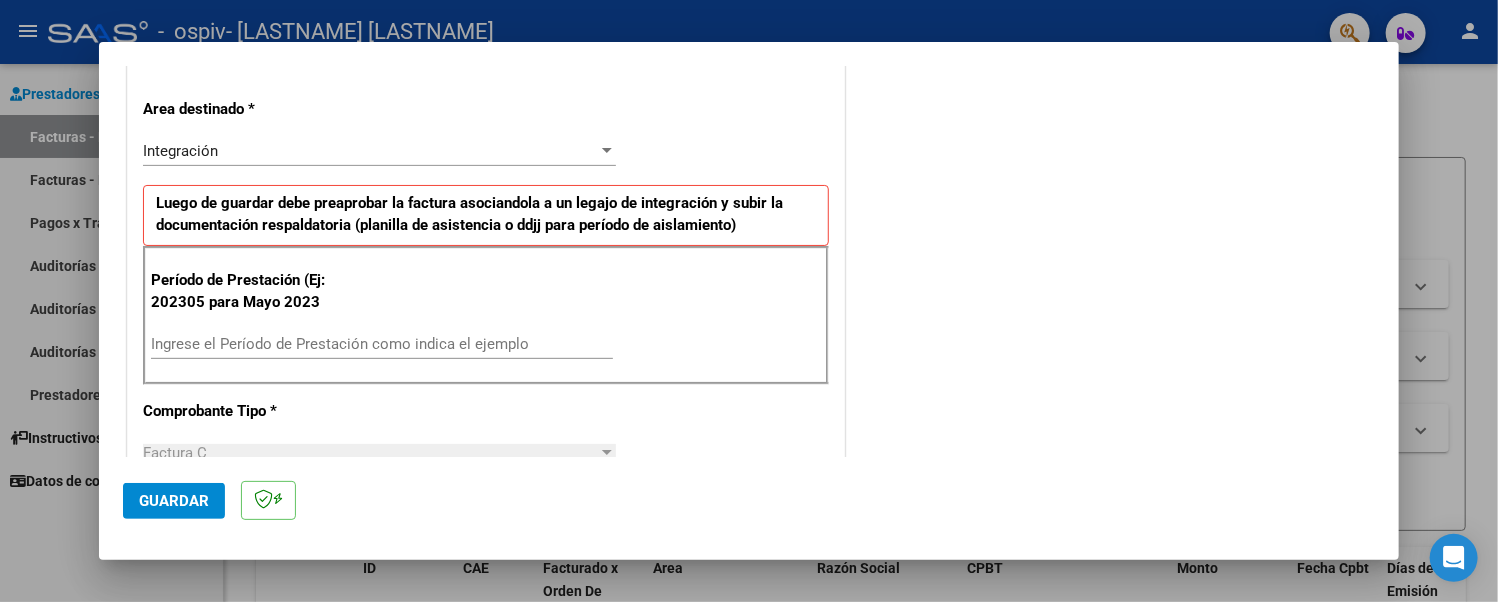 scroll, scrollTop: 417, scrollLeft: 0, axis: vertical 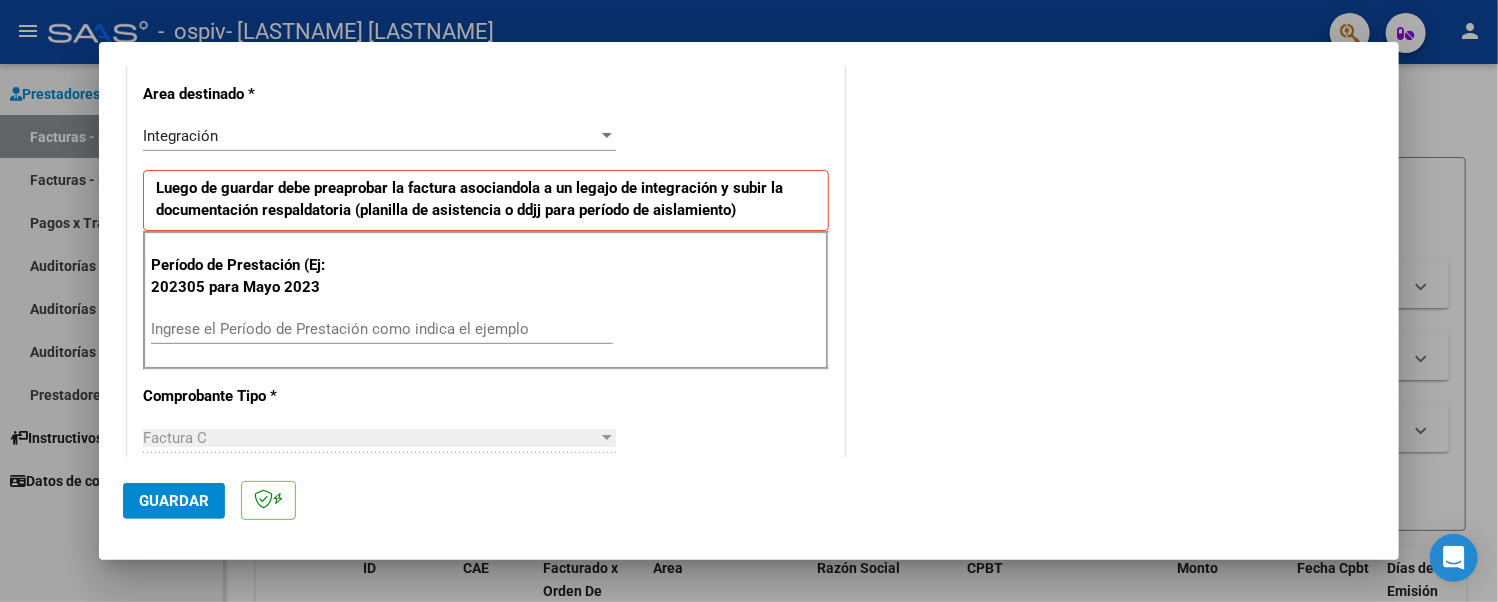 click on "Ingrese el Período de Prestación como indica el ejemplo" at bounding box center [382, 329] 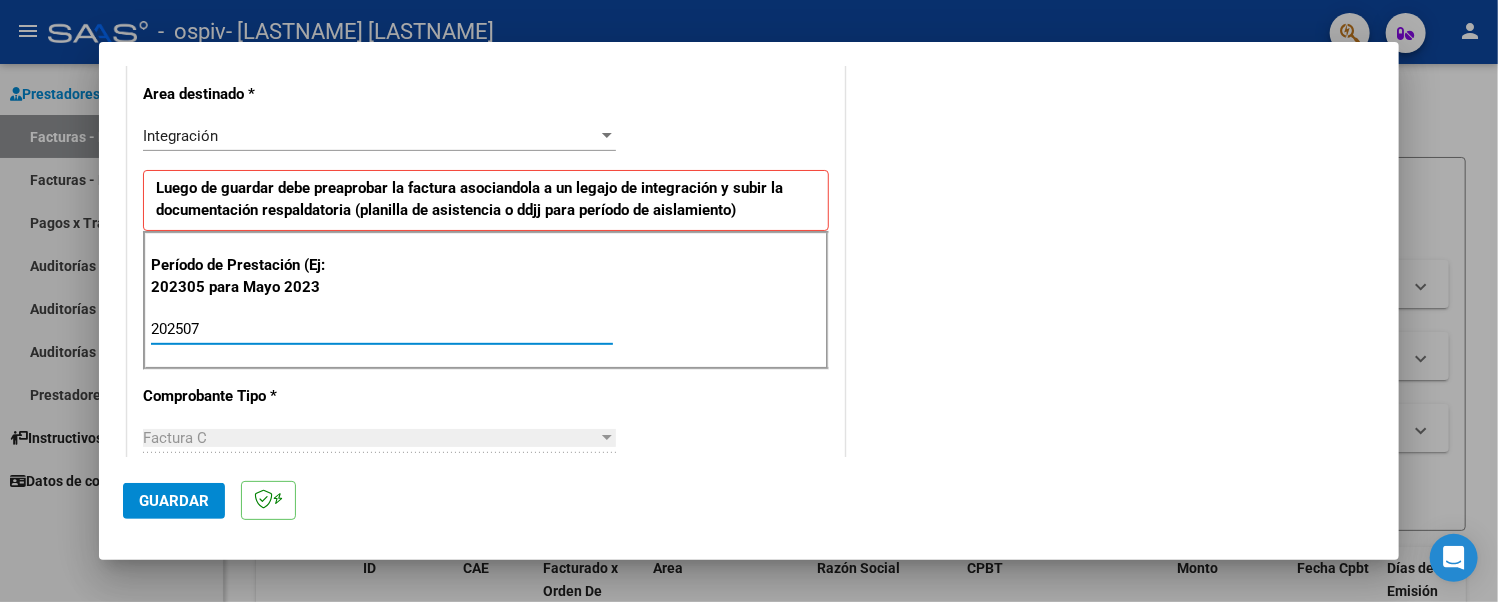 type on "202507" 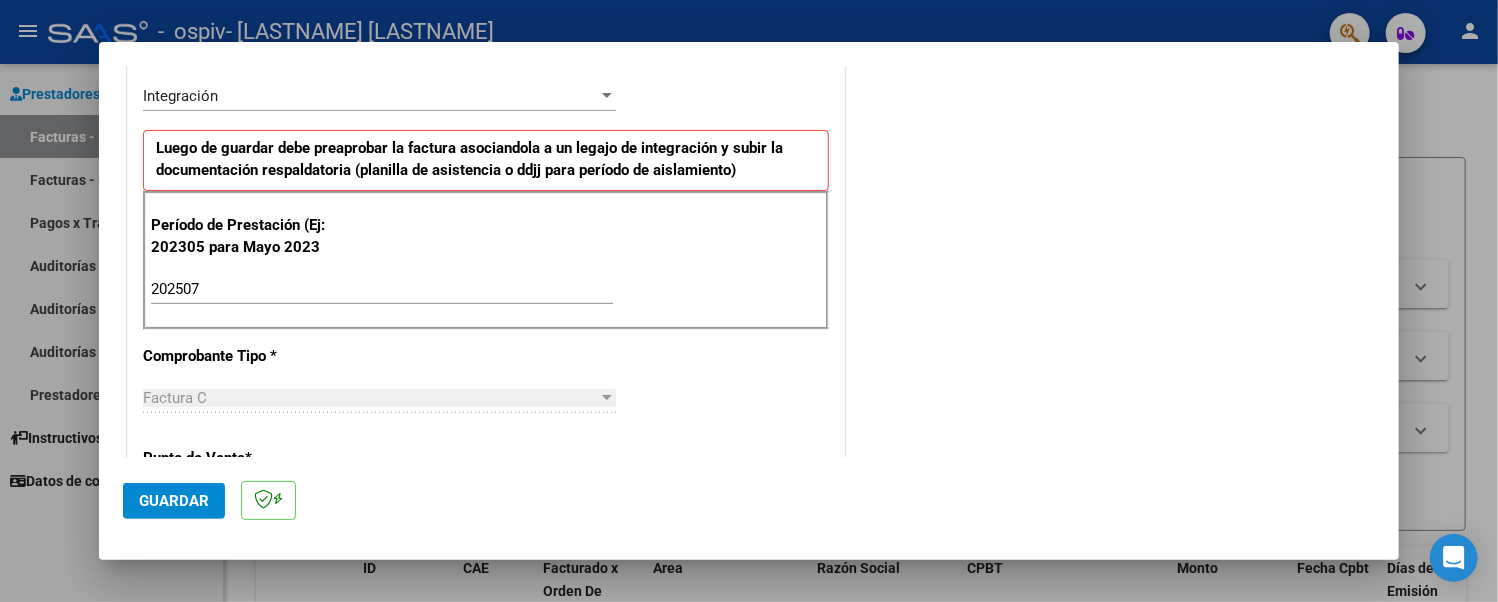 scroll, scrollTop: 604, scrollLeft: 0, axis: vertical 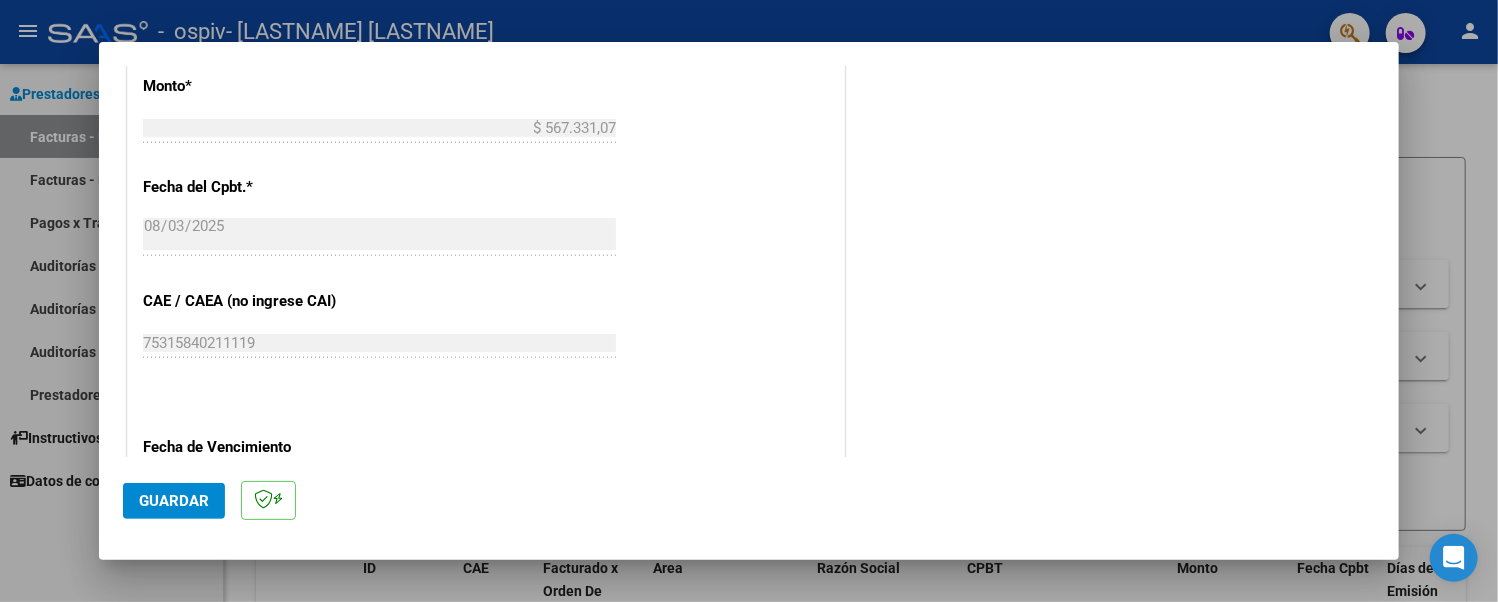 click on "CUIT * [CUIT] Ingresar CUIT ANALISIS PRESTADOR Area destinado * Integración Seleccionar Area Luego de guardar debe preaprobar la factura asociandola a un legajo de integración y subir la documentación respaldatoria (planilla de asistencia o ddjj para período de aislamiento) Período de Prestación (Ej: 202305 para Mayo 2023 202507 Ingrese el Período de Prestación como indica el ejemplo Comprobante Tipo * Factura C Seleccionar Tipo Punto de Venta * 3 Ingresar el Nro. Número * 6673 Ingresar el Nro. Monto * $ 567.331,07 Ingresar el monto Fecha del Cpbt. * 2025-08-03 Ingresar la fecha CAE / CAEA (no ingrese CAI) 75315840211119 Ingresar el CAE o CAEA (no ingrese CAI) Fecha de Vencimiento Ingresar la fecha Ref. Externa Ingresar la ref. N° Liquidación Ingresar el N° Liquidación" at bounding box center [486, 19] 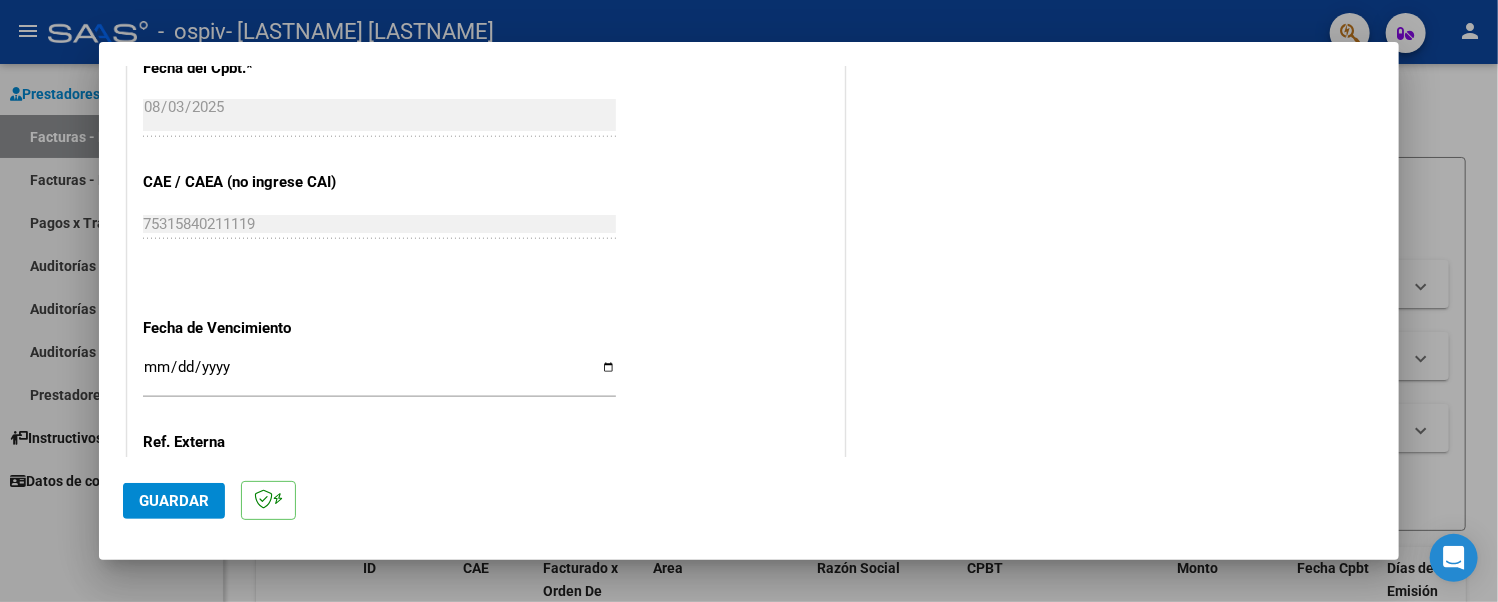 scroll, scrollTop: 1244, scrollLeft: 0, axis: vertical 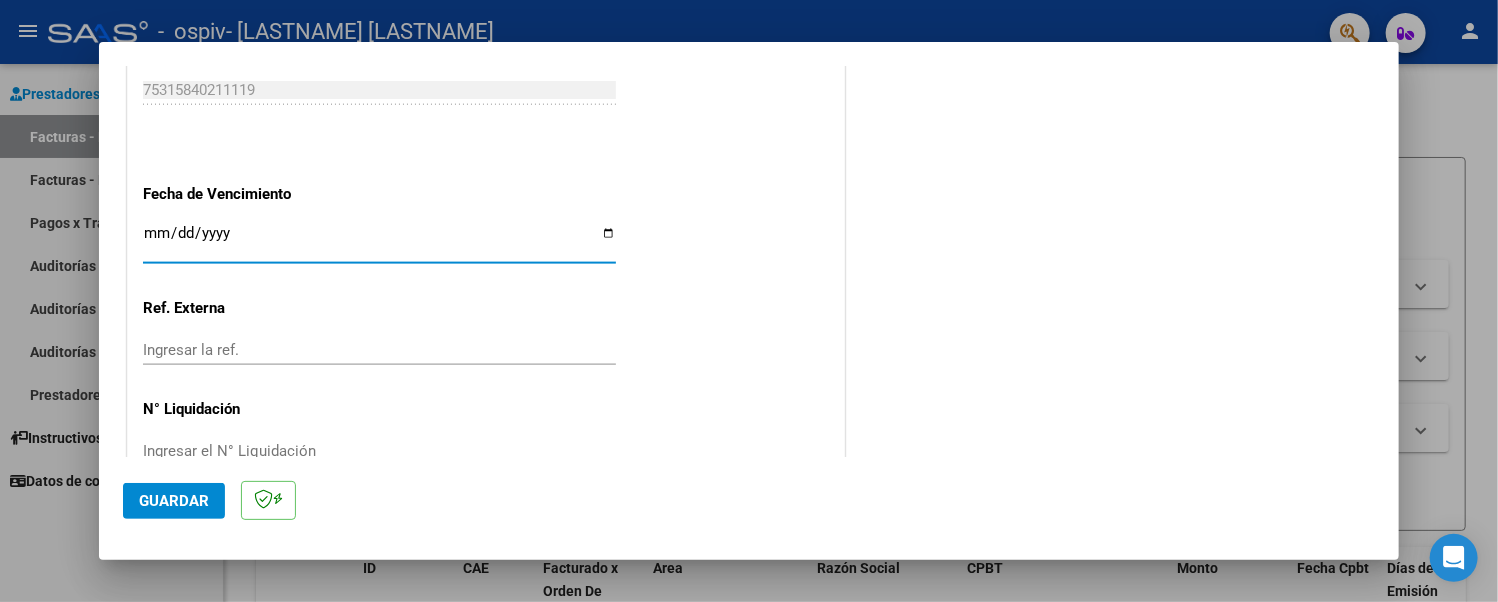 click on "Ingresar la fecha" at bounding box center [379, 241] 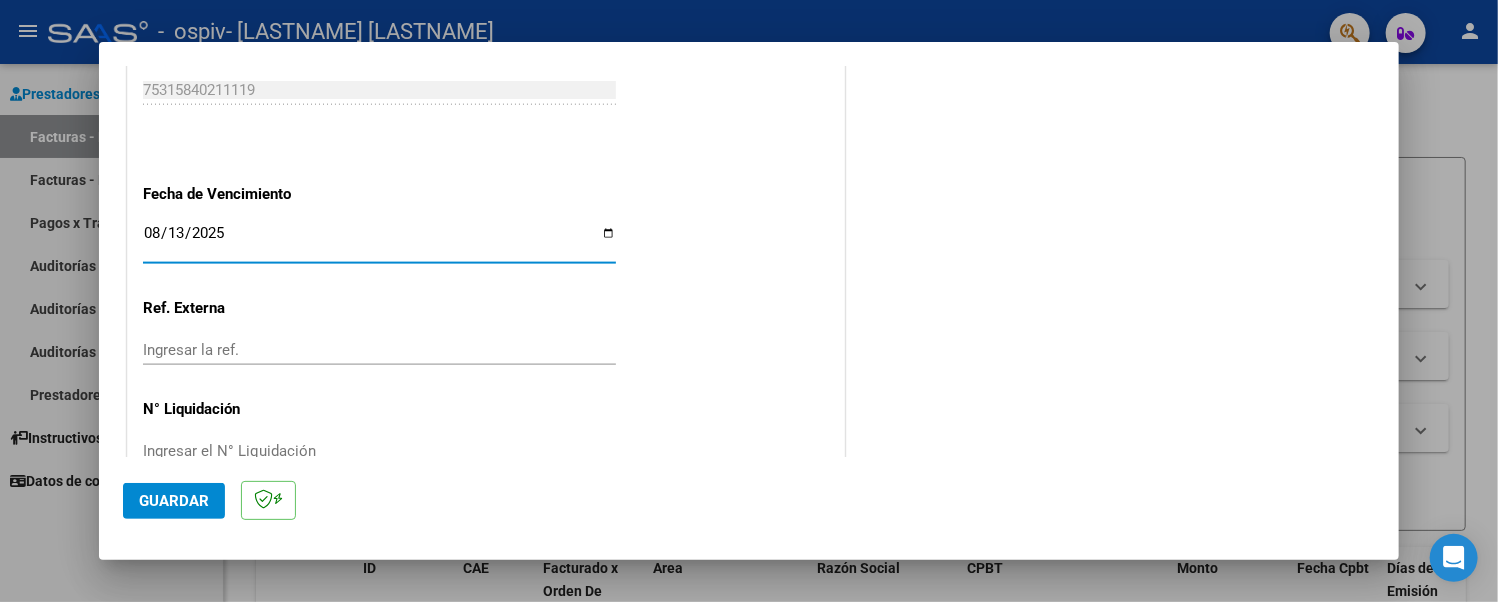 type on "2025-08-13" 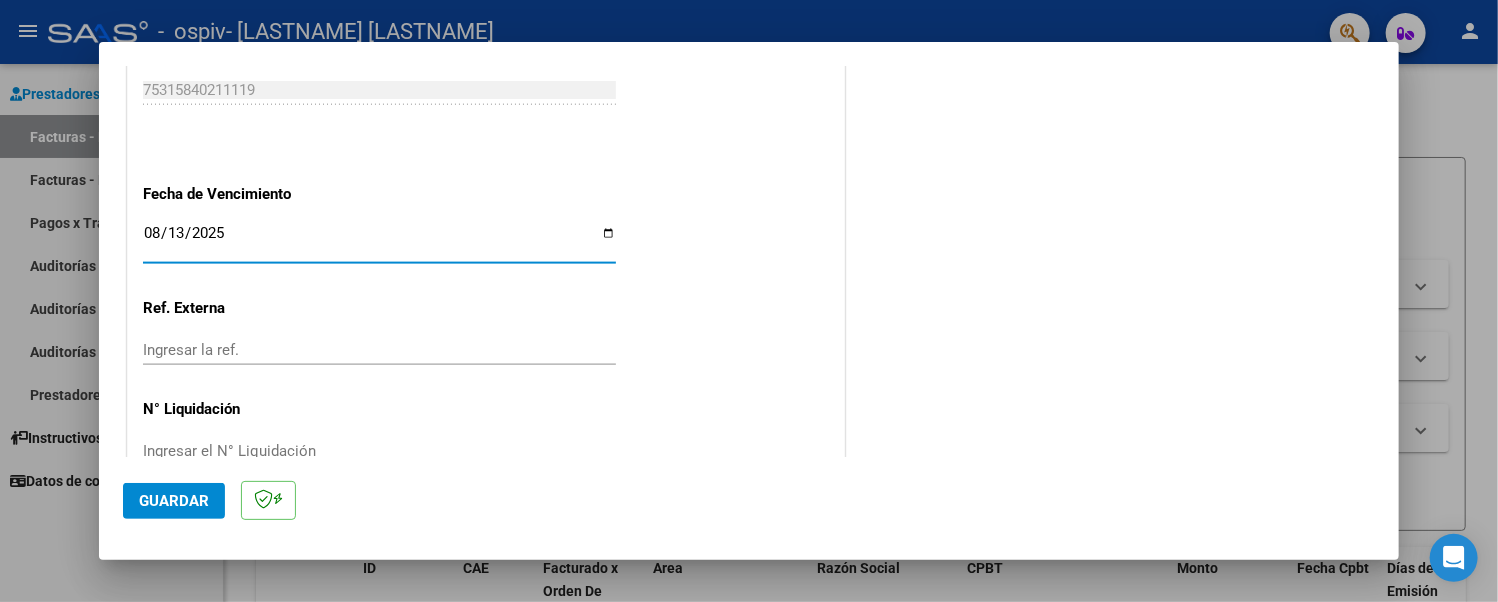click on "Guardar" 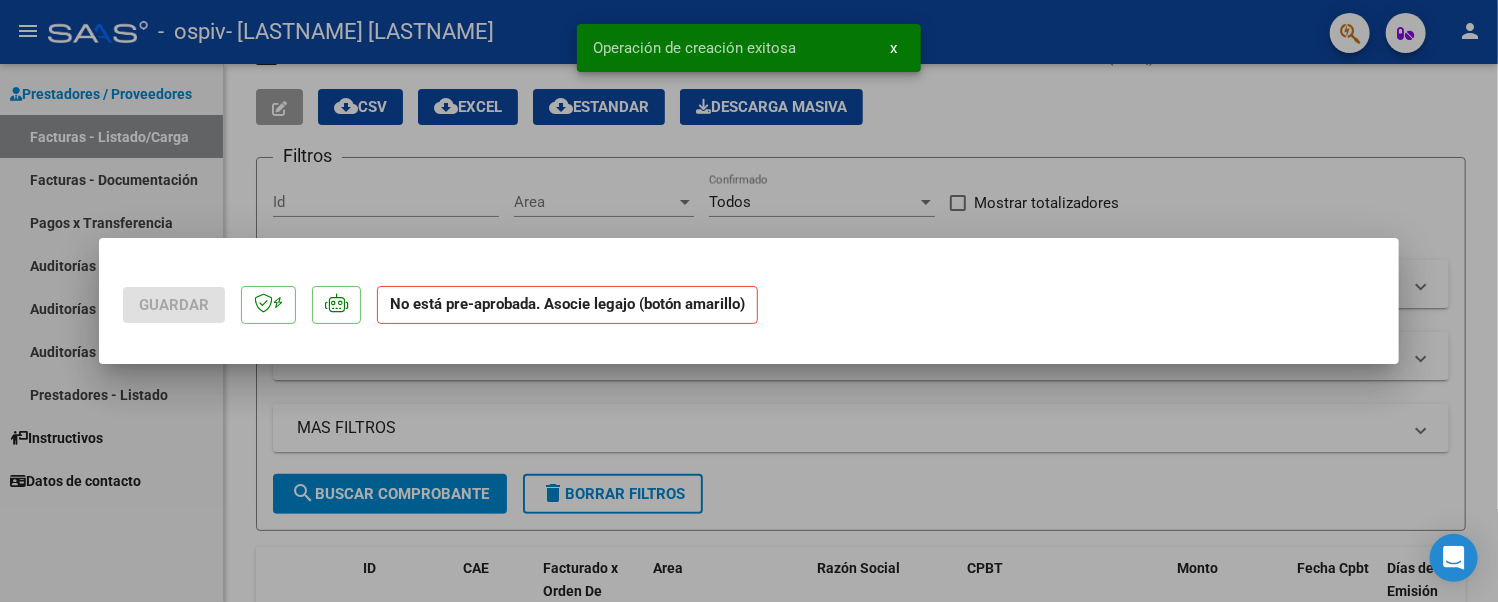 scroll, scrollTop: 0, scrollLeft: 0, axis: both 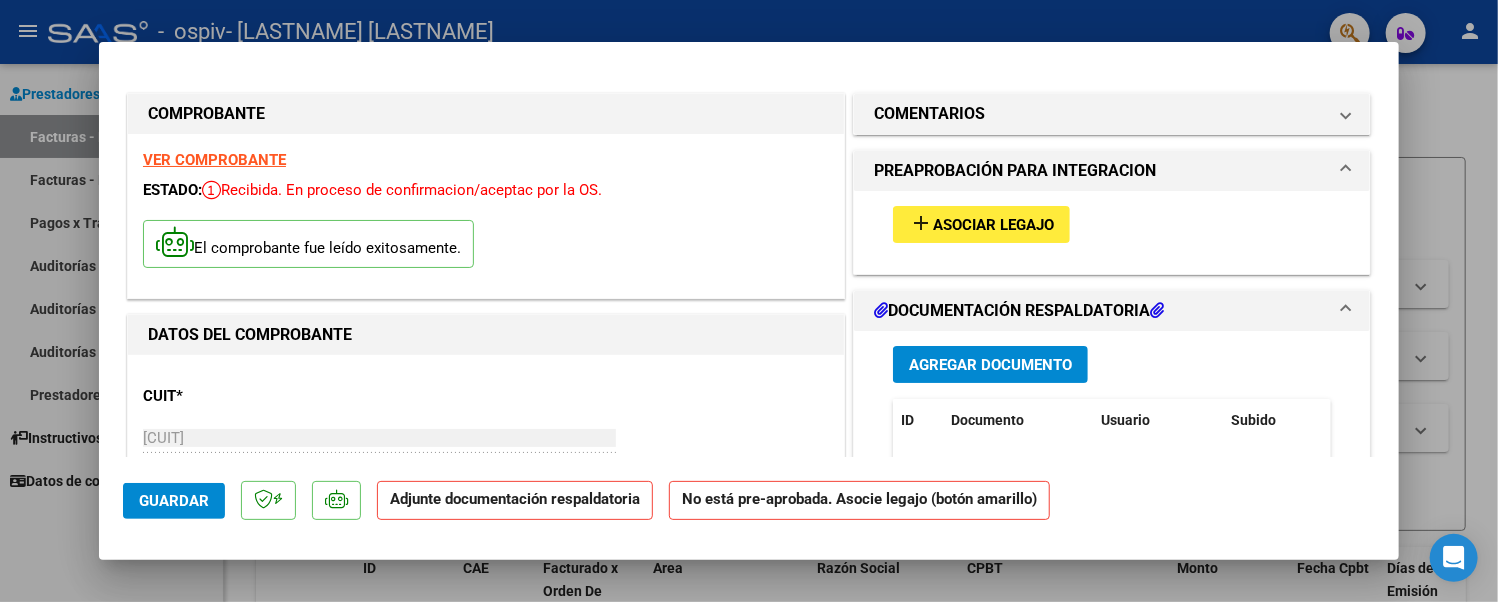 click on "Asociar Legajo" at bounding box center (993, 225) 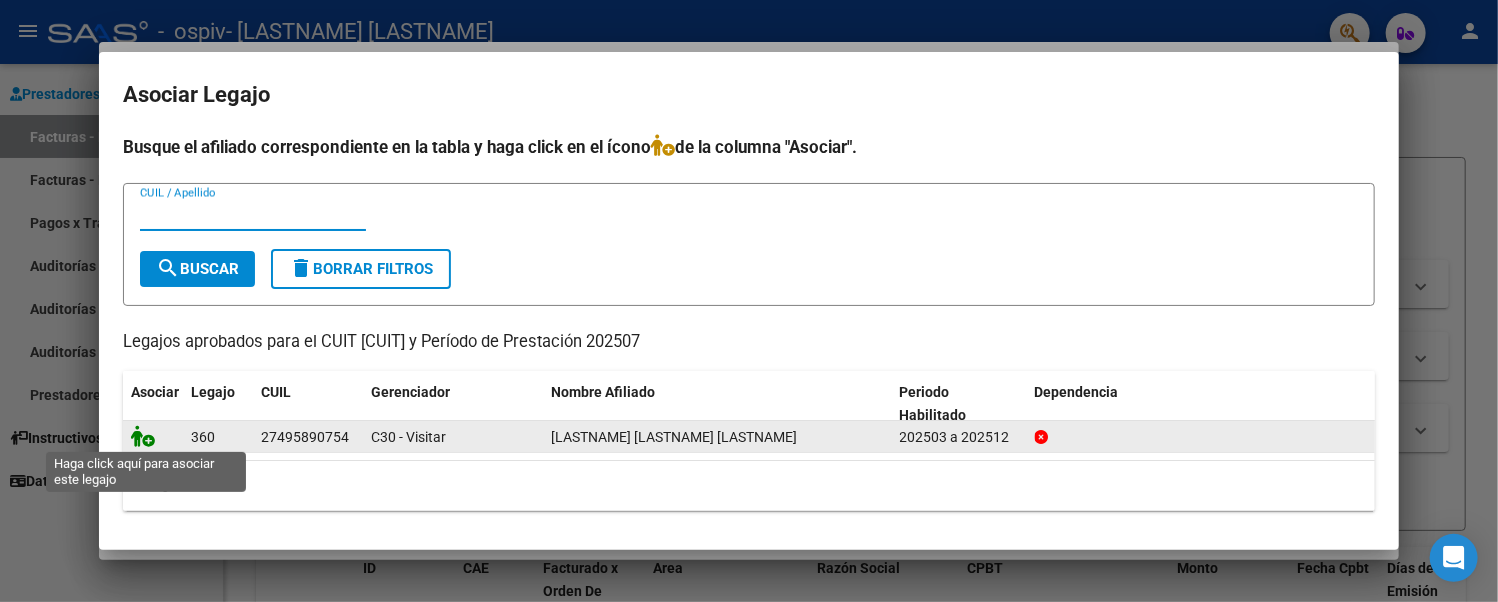 click 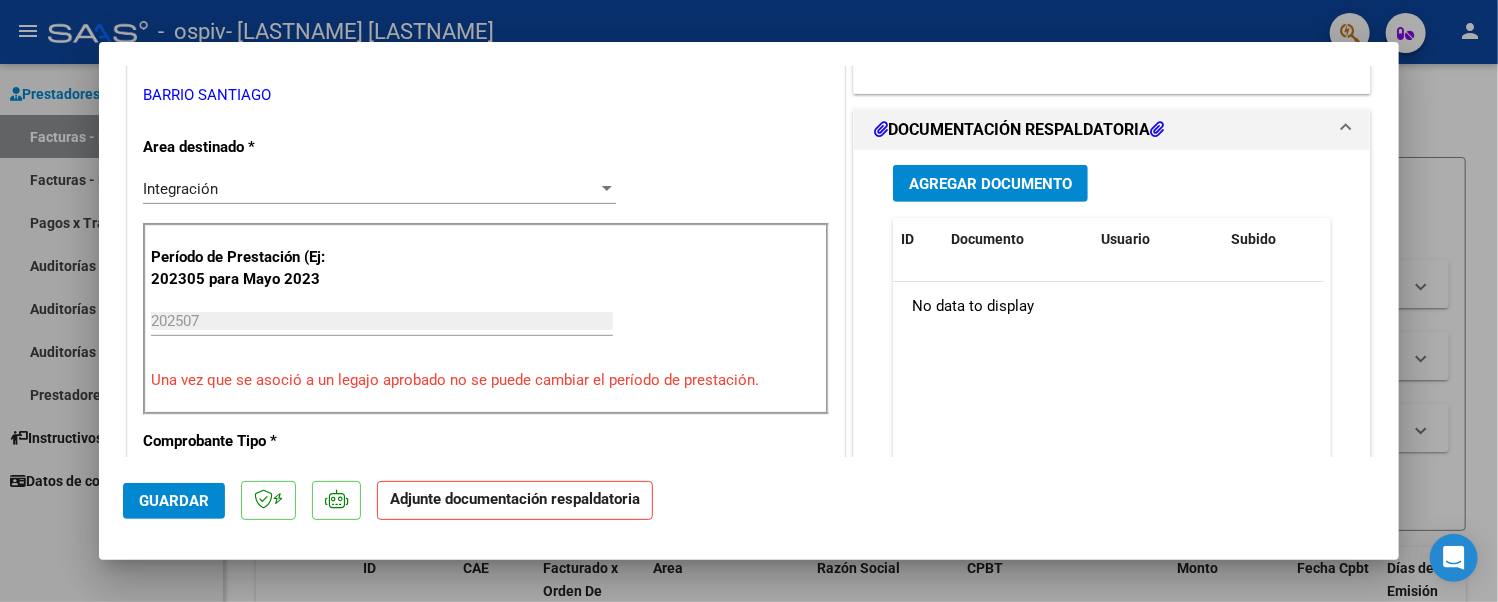 scroll, scrollTop: 600, scrollLeft: 0, axis: vertical 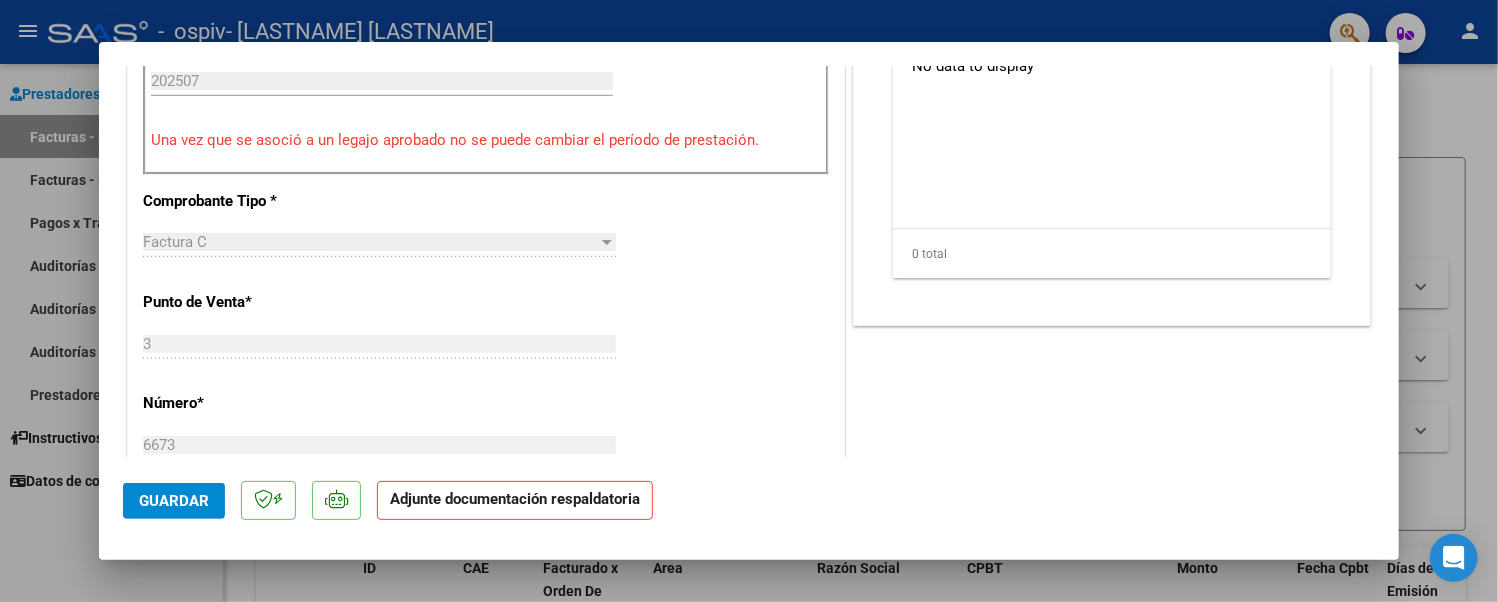 click on "Guardar" 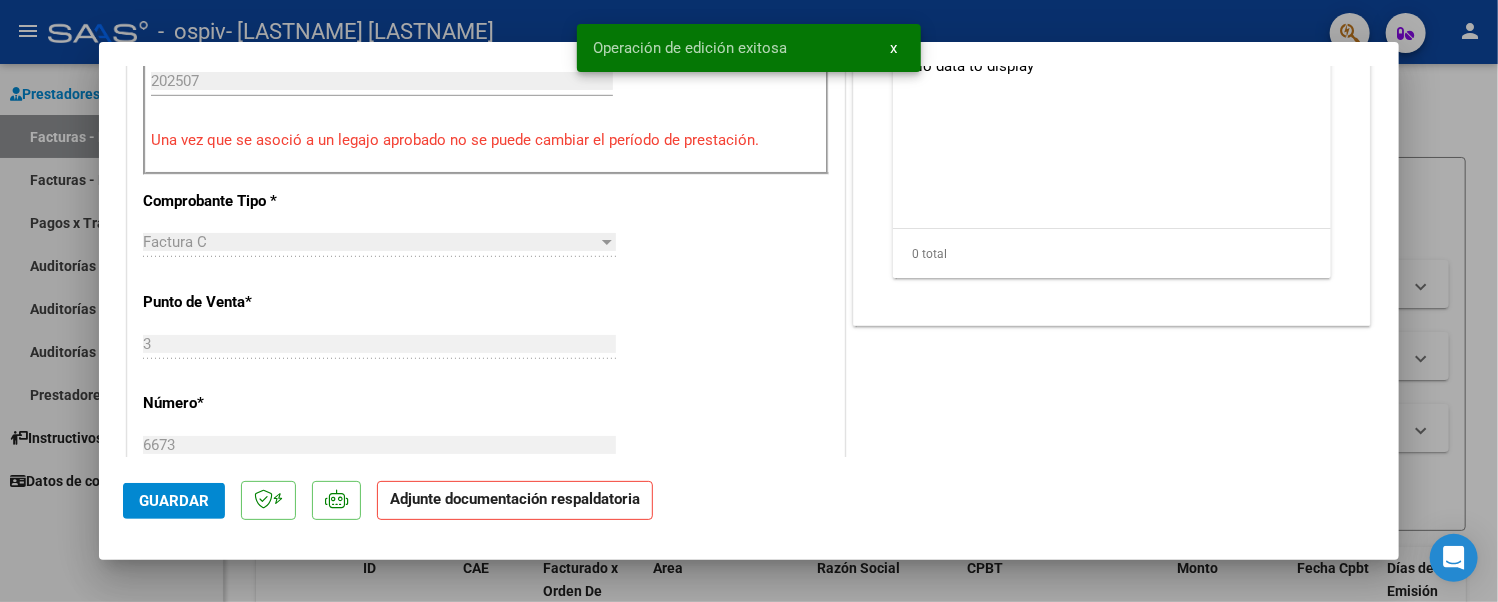 click on "x" at bounding box center (893, 48) 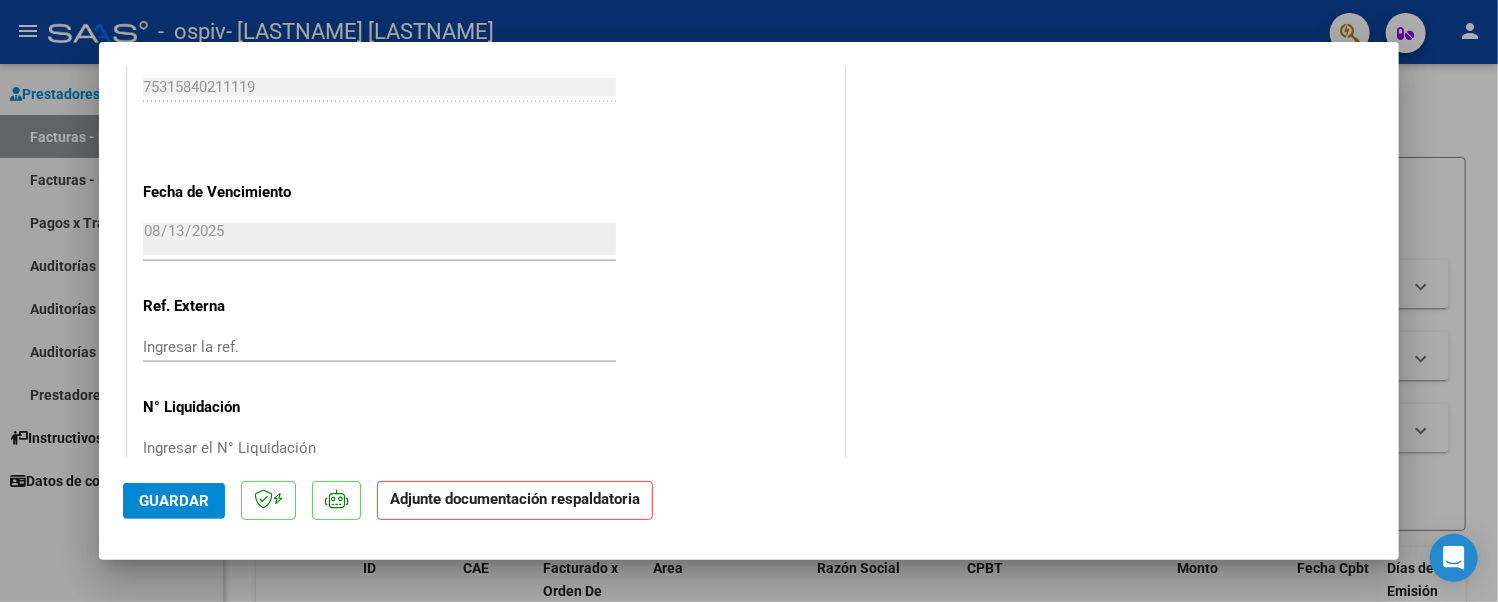scroll, scrollTop: 1396, scrollLeft: 0, axis: vertical 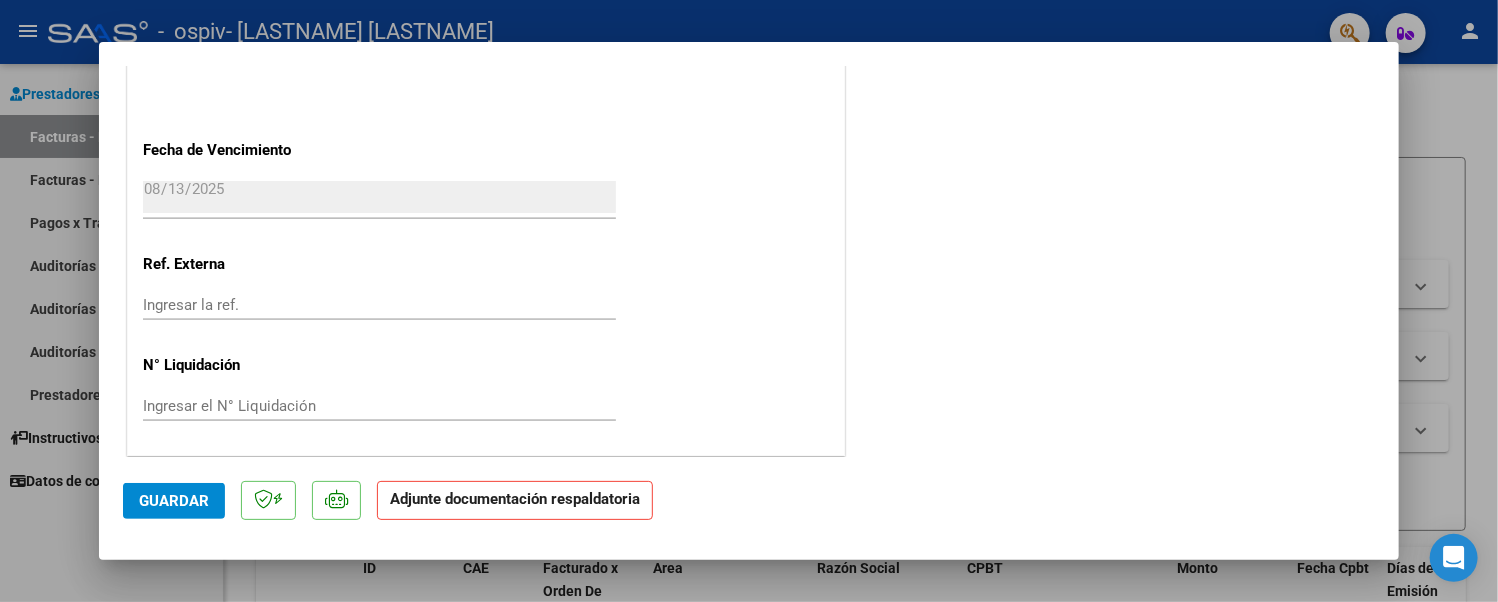 click on "Adjunte documentación respaldatoria" 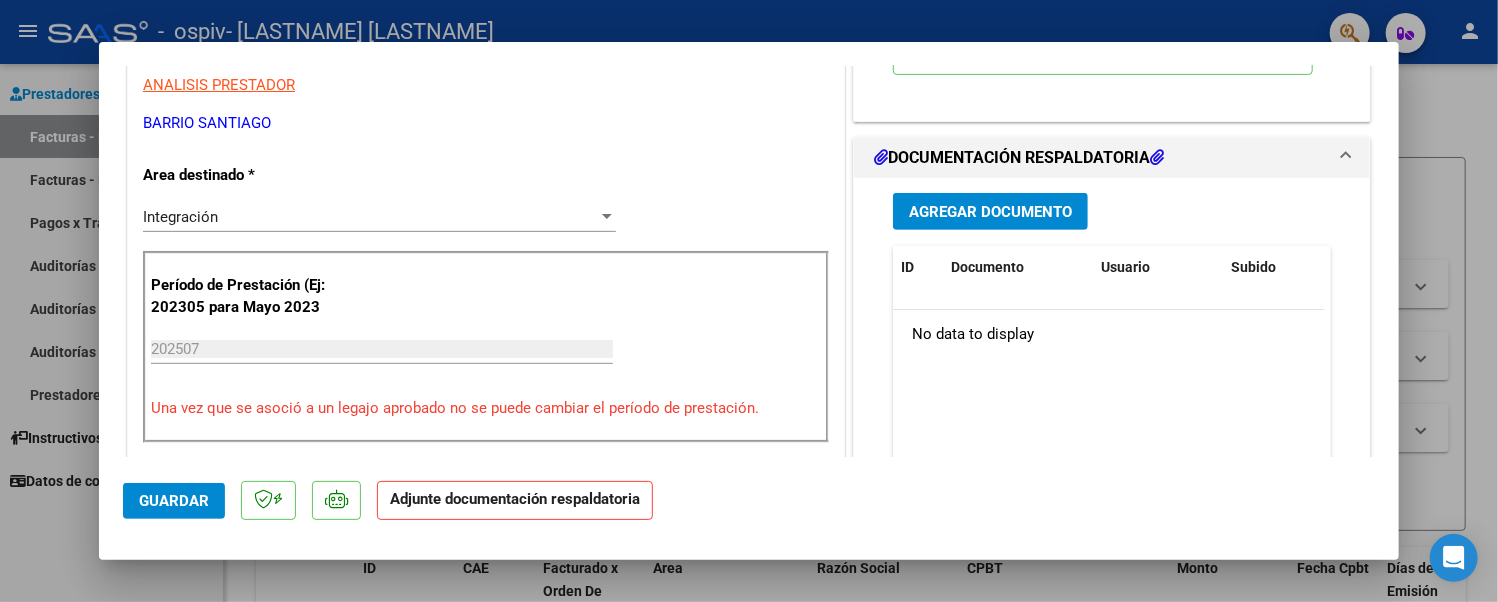 scroll, scrollTop: 493, scrollLeft: 0, axis: vertical 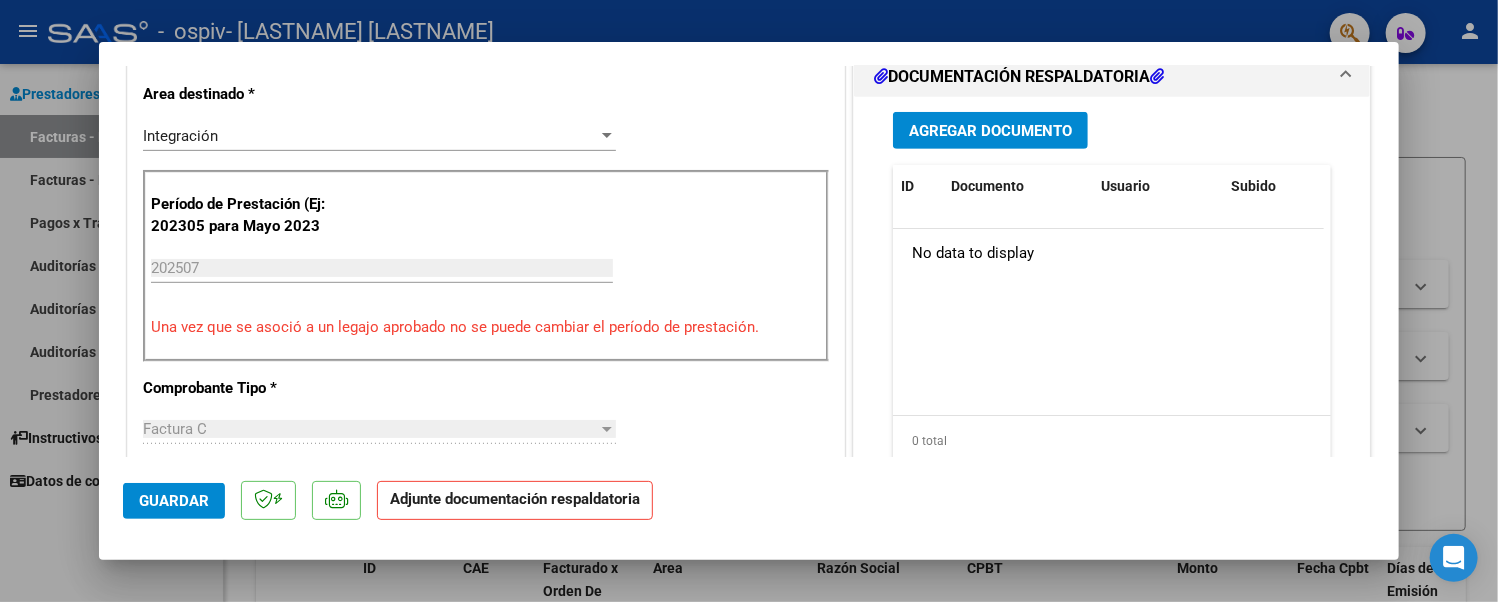 click on "Agregar Documento" at bounding box center (990, 131) 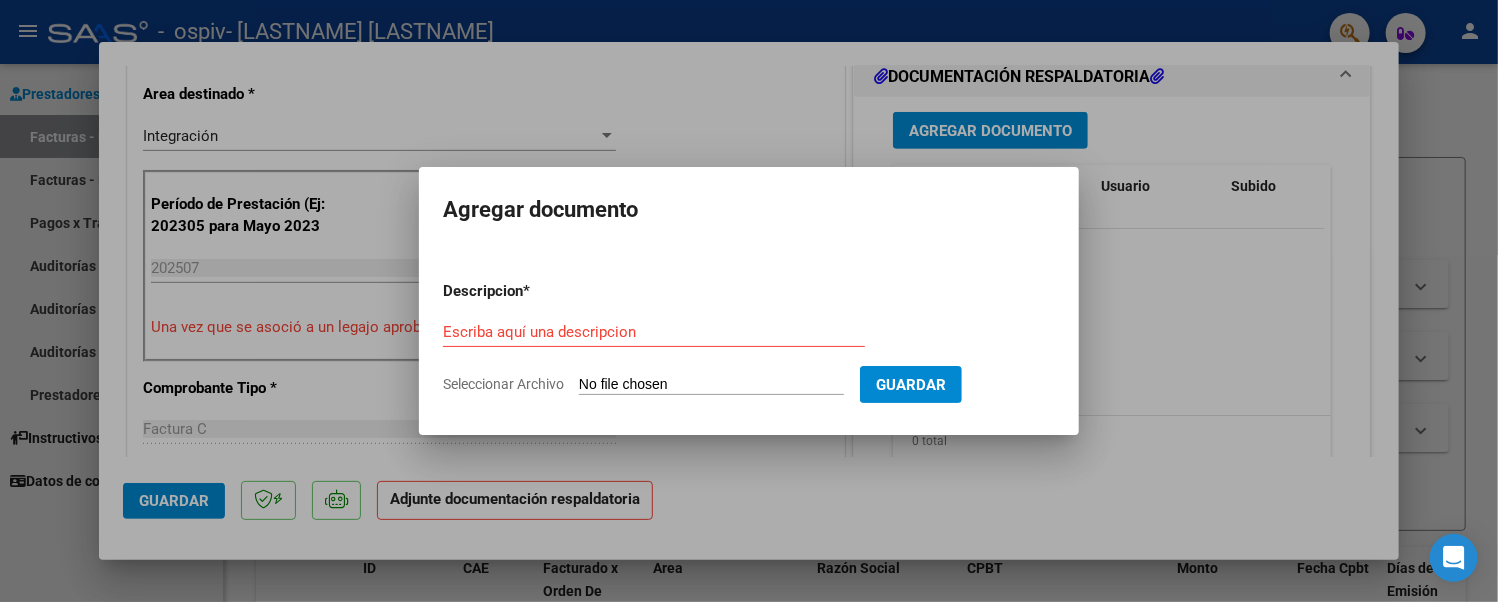click on "Escriba aquí una descripcion" at bounding box center (654, 332) 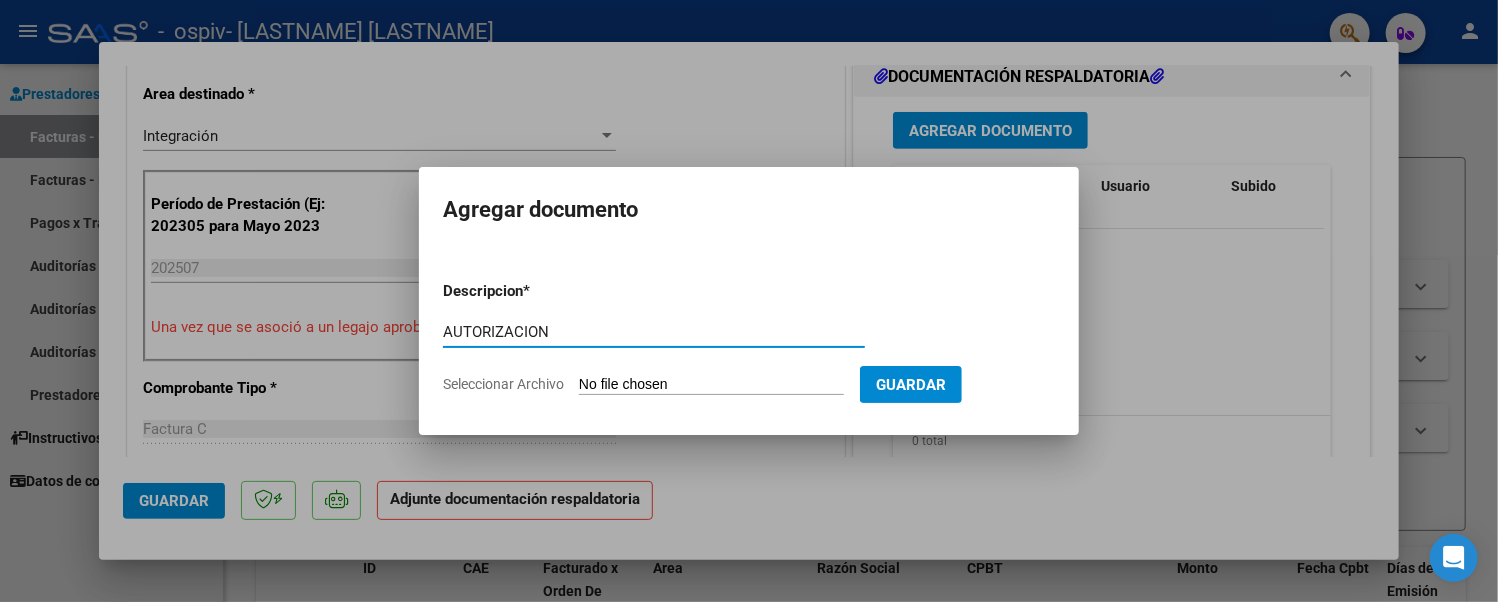 type on "AUTORIZACION" 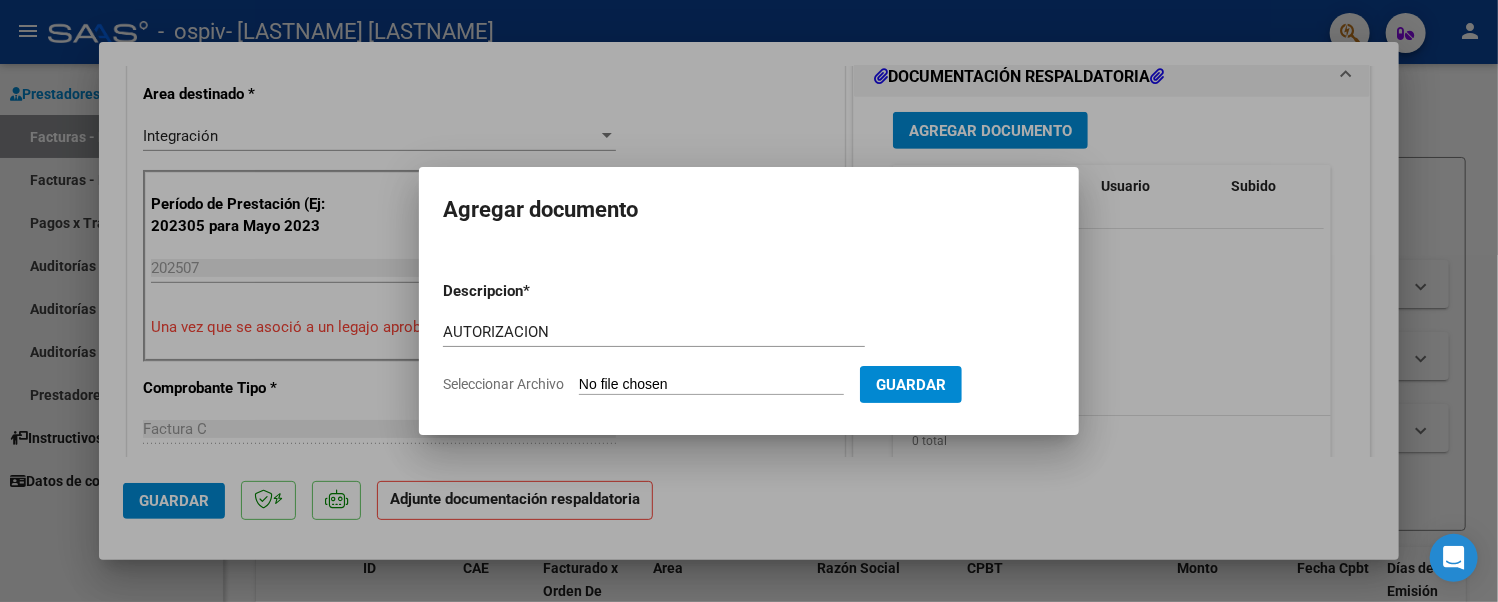click on "Seleccionar Archivo" 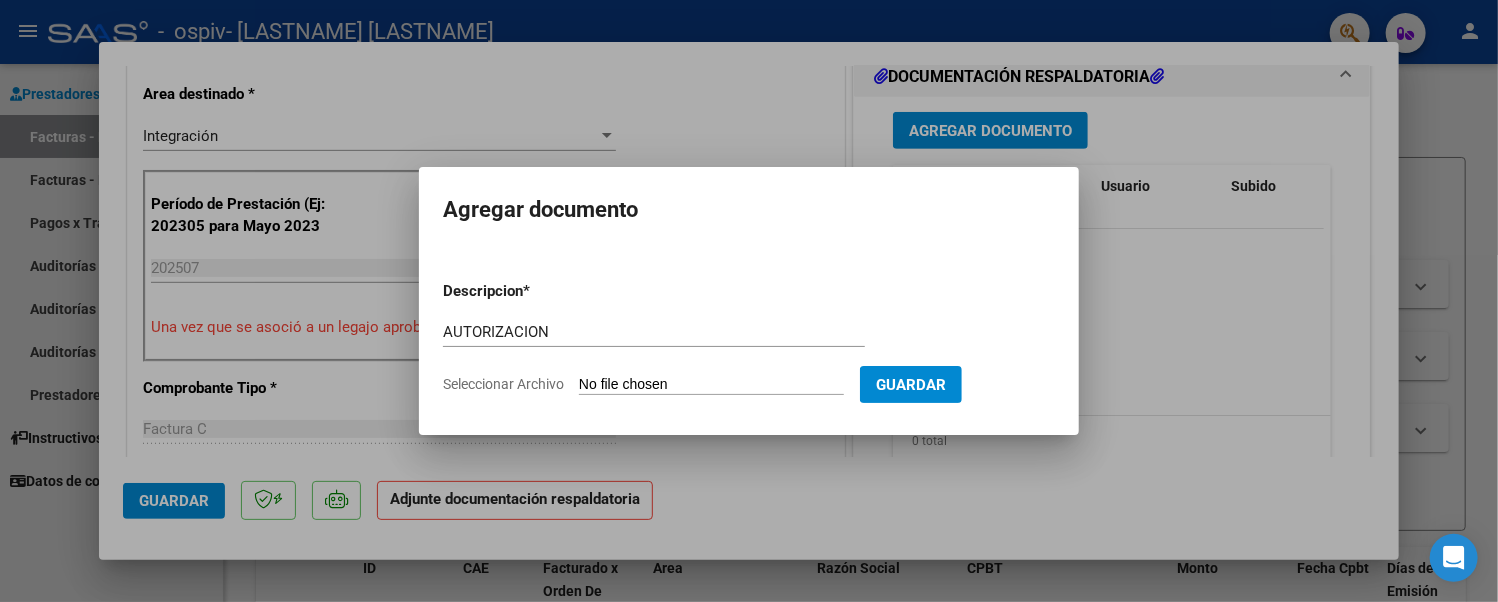 type on "C:\fakepath\[LASTNAME] [LASTNAME].pdf" 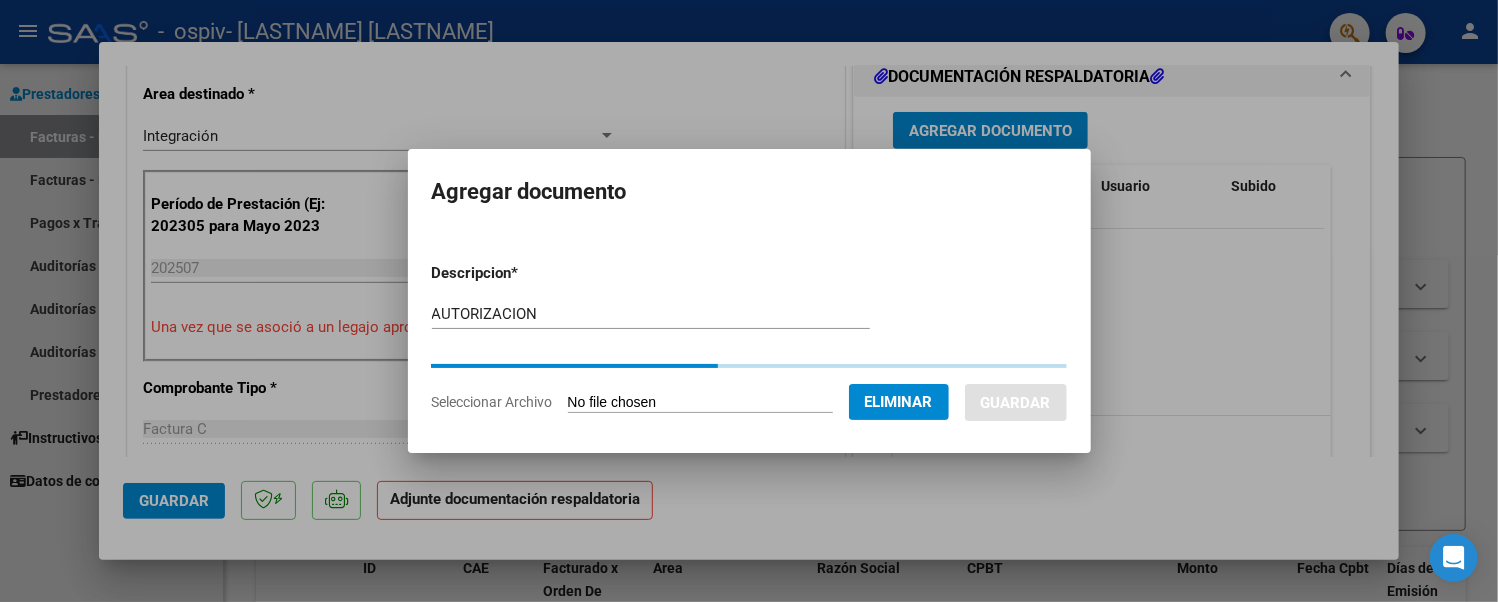 click at bounding box center (749, 301) 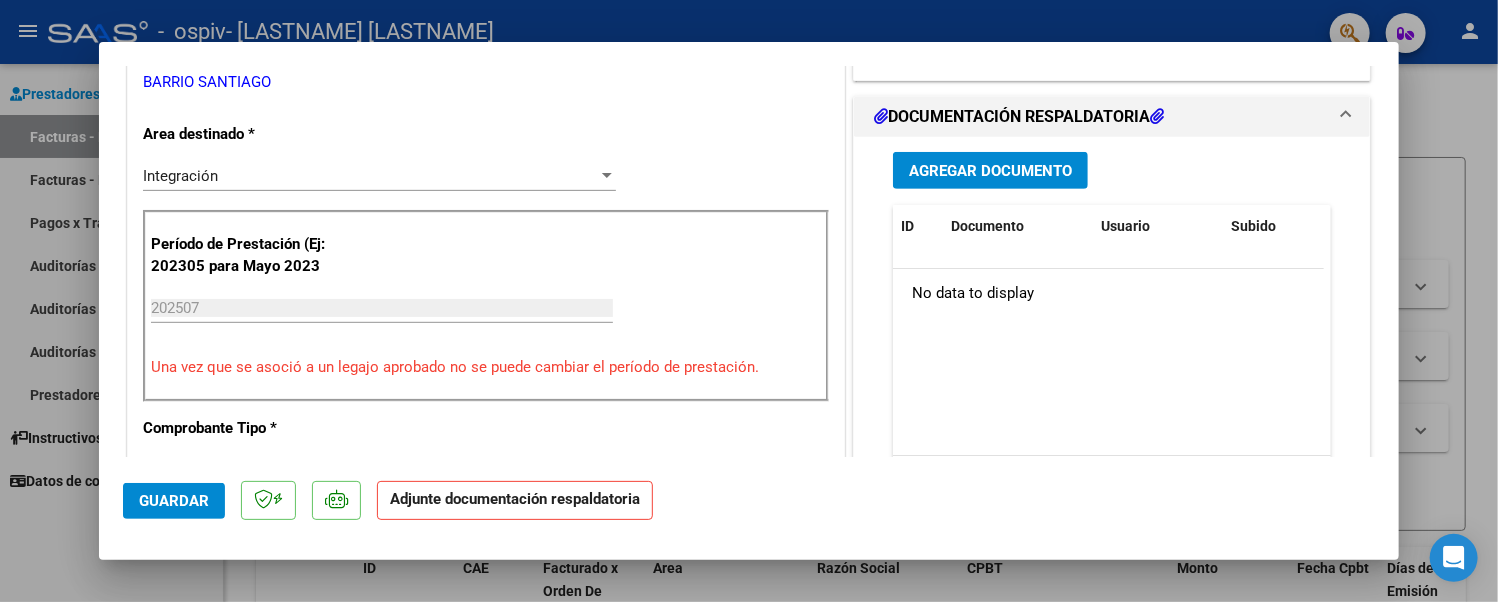 scroll, scrollTop: 373, scrollLeft: 0, axis: vertical 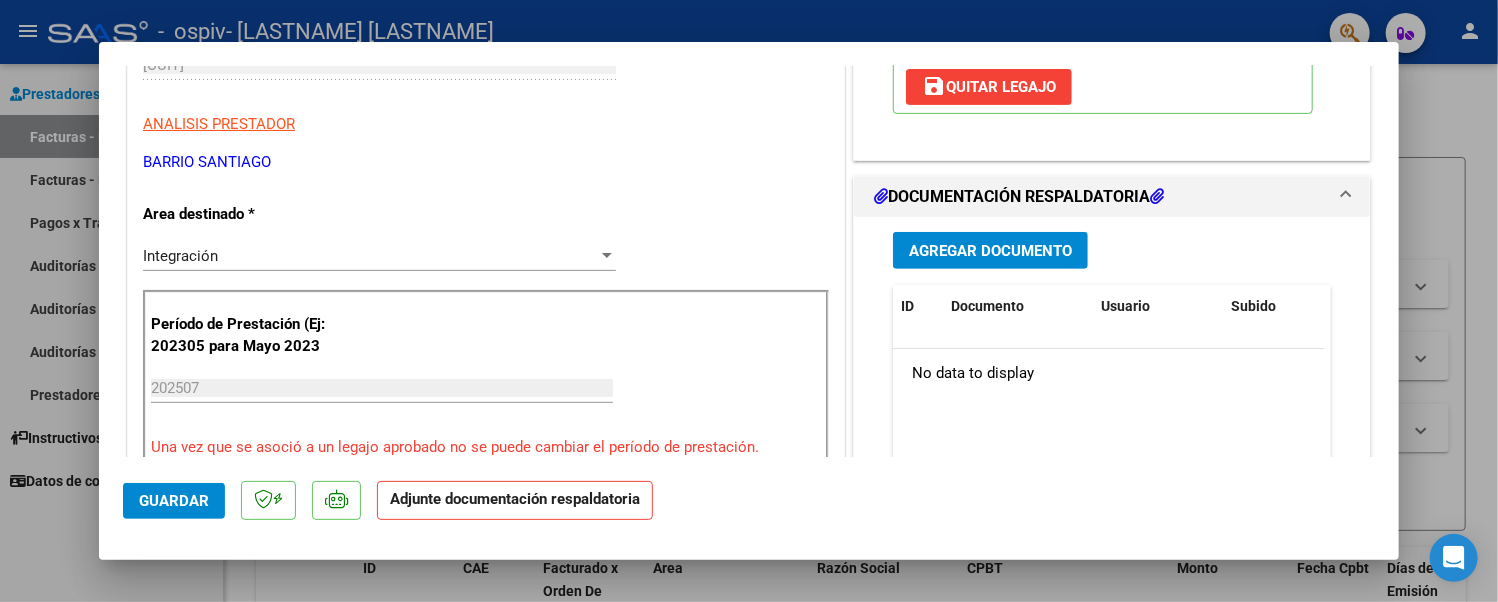 click on "Adjunte documentación respaldatoria" 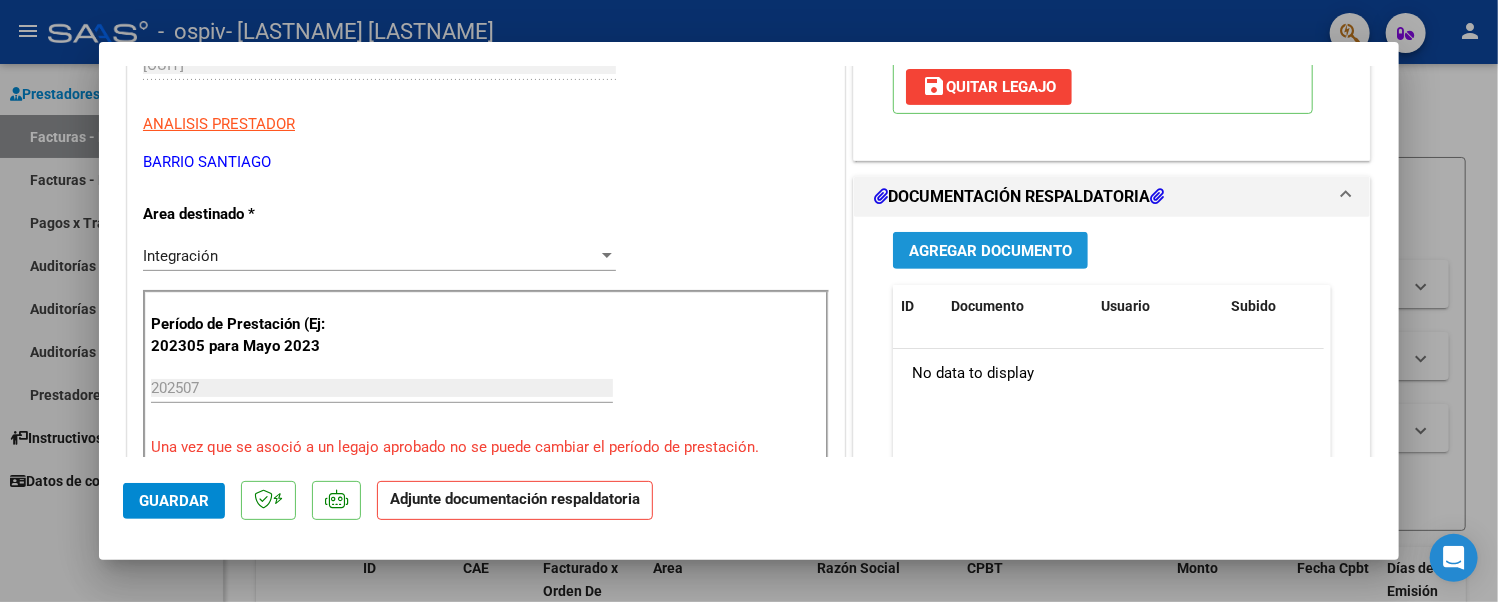 click on "Agregar Documento" at bounding box center [990, 251] 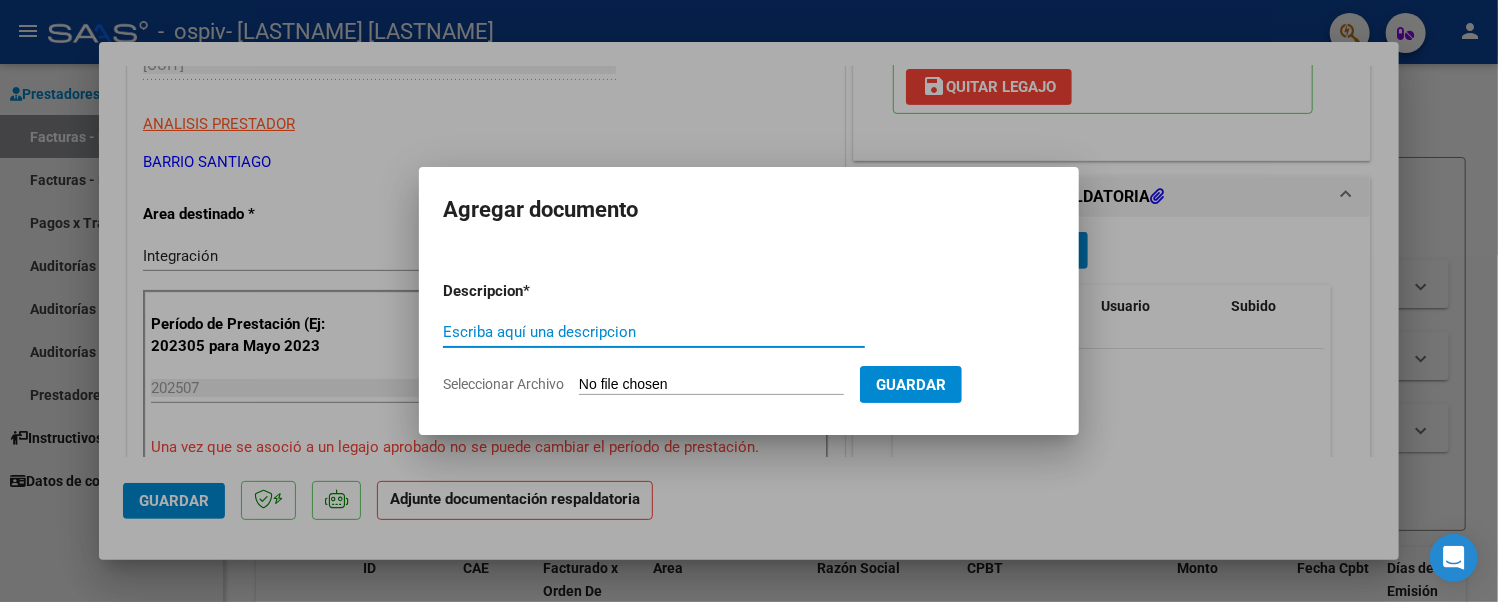 click on "Escriba aquí una descripcion" at bounding box center (654, 332) 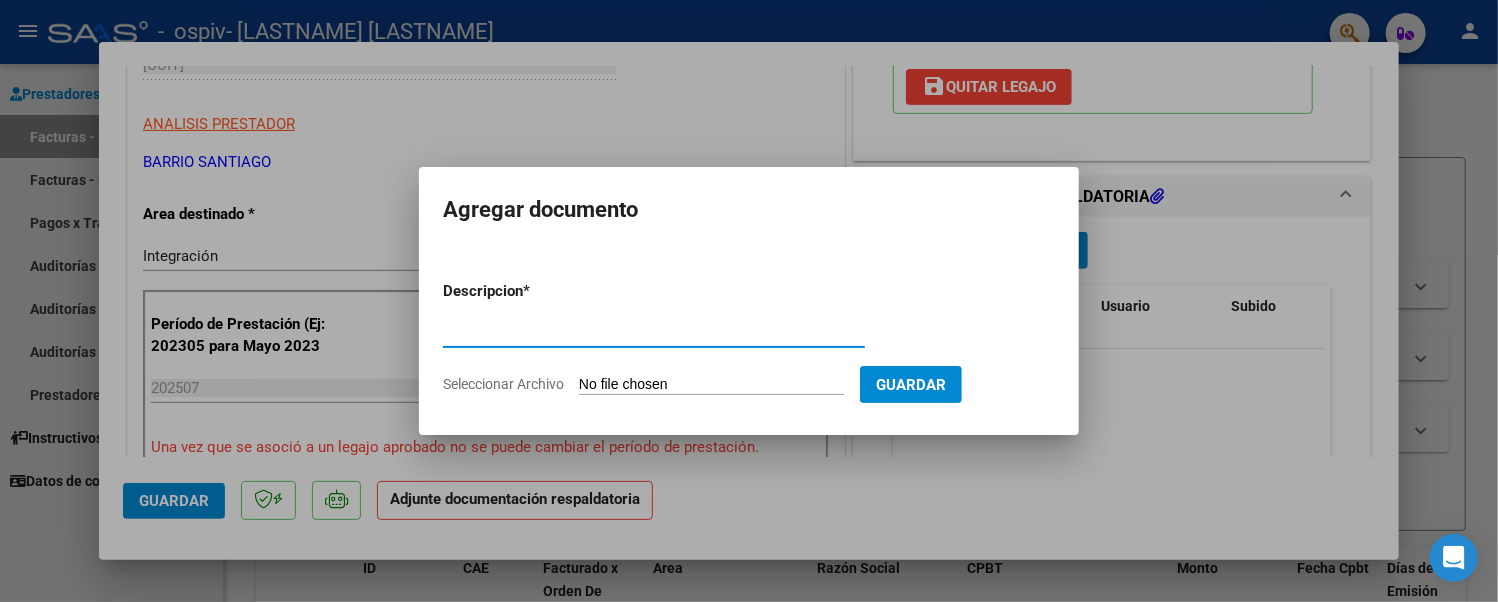 type on "PLANILLA MENSUAL DE ASISTENCIA" 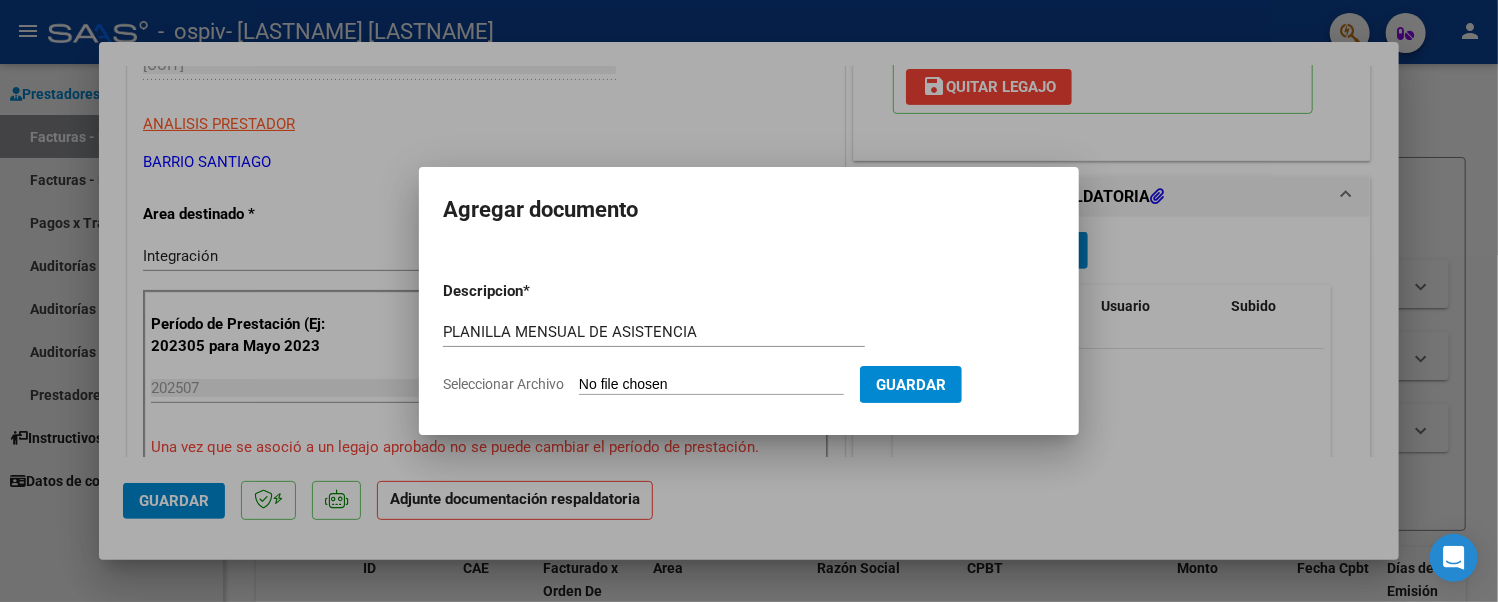 click on "Seleccionar Archivo" 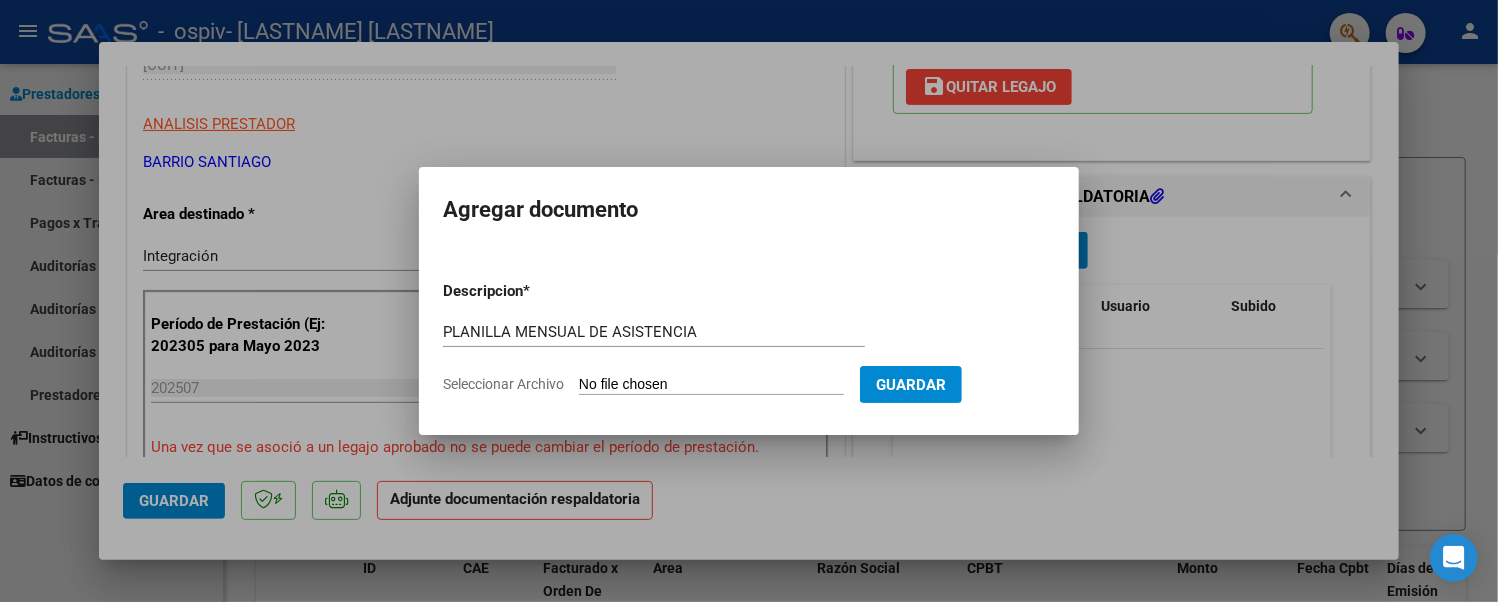type on "C:\fakepath\[LASTNAME] [LASTNAME].pdf" 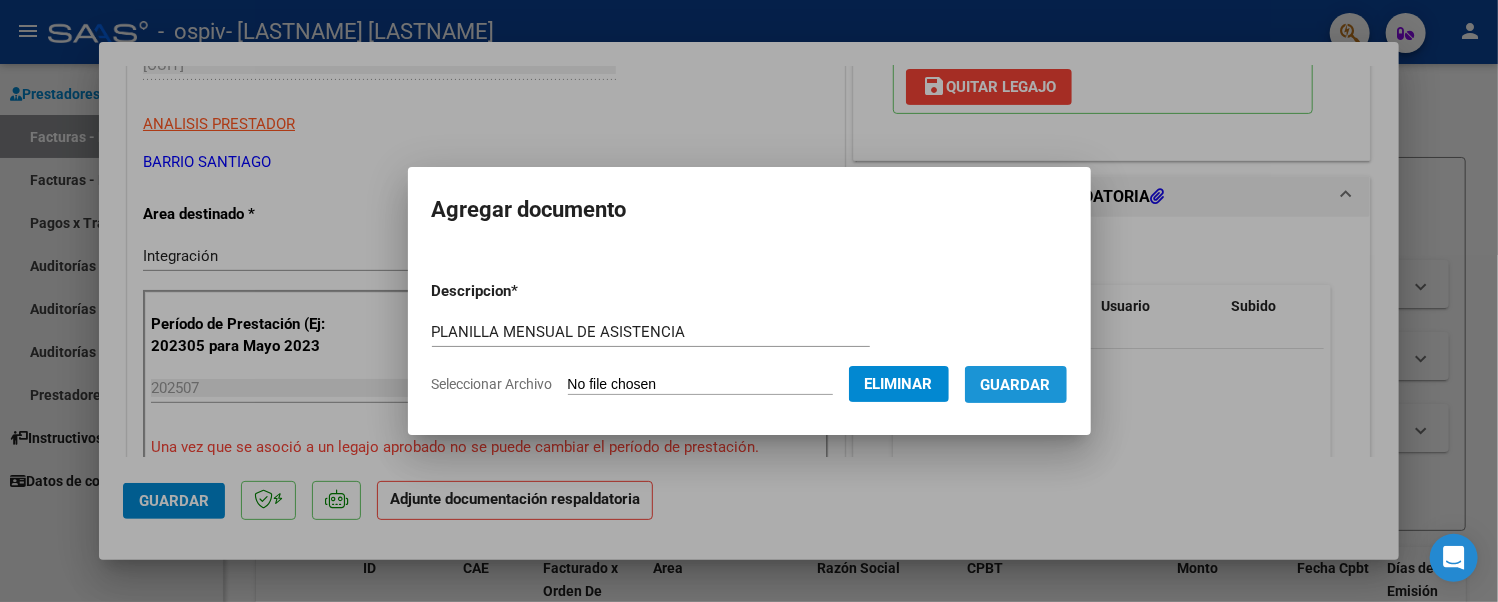 click on "Guardar" at bounding box center [1016, 385] 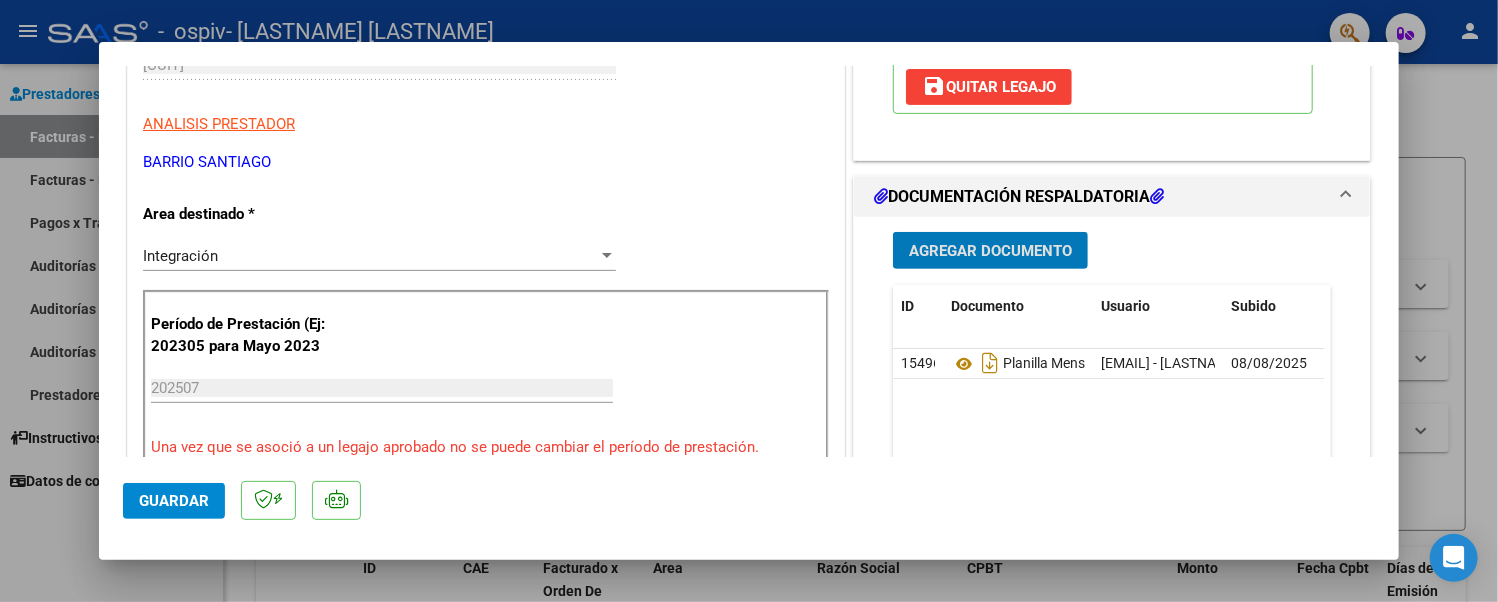 click on "Agregar Documento" at bounding box center (990, 251) 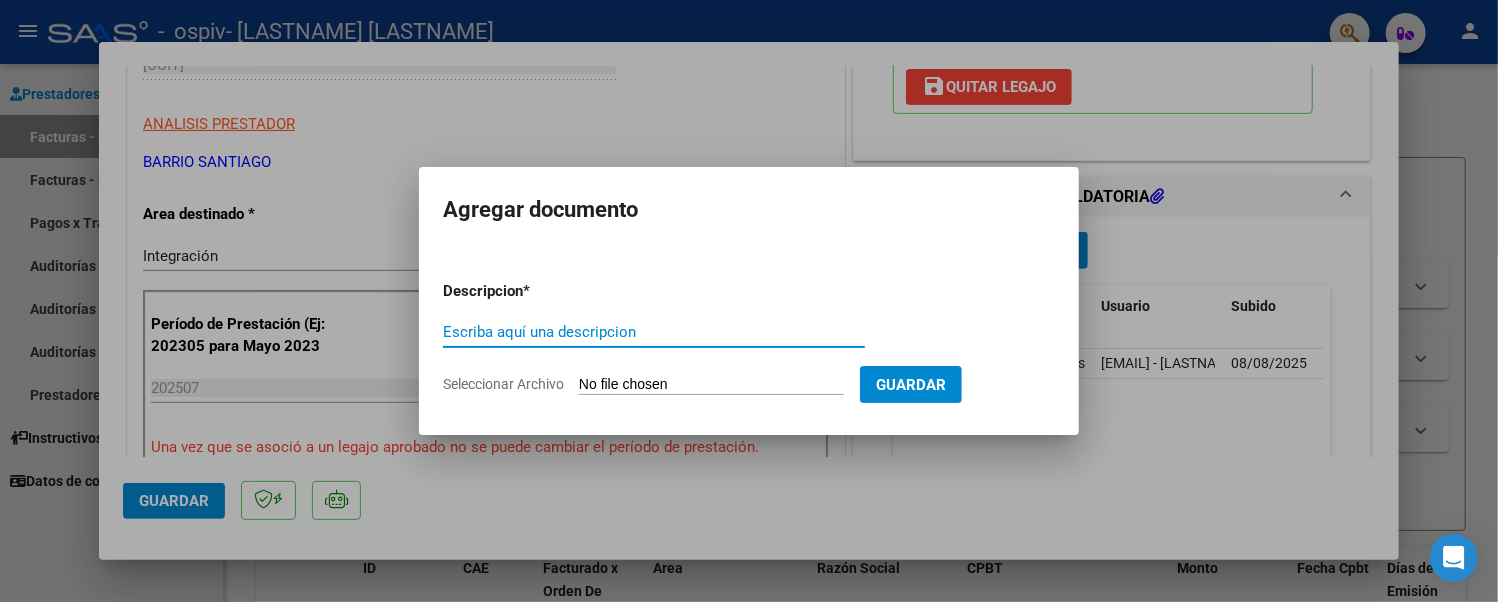 click on "Escriba aquí una descripcion" at bounding box center (654, 332) 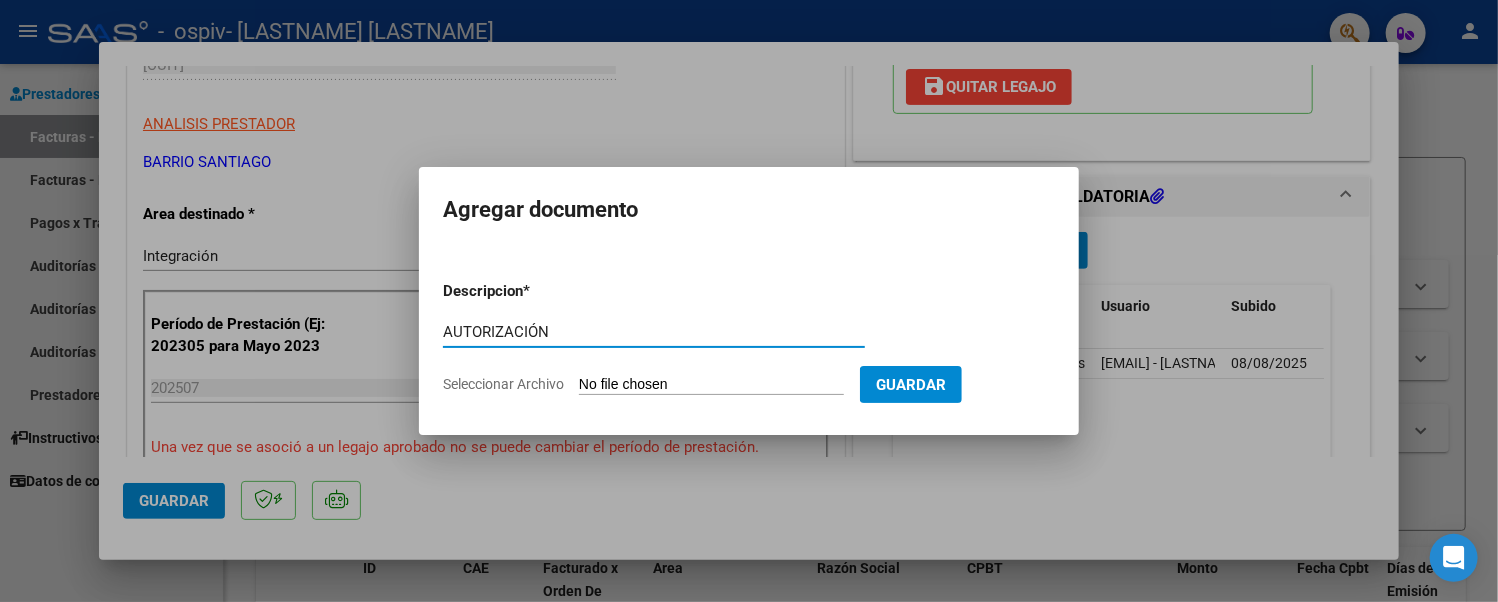 type on "AUTORIZACIÓN" 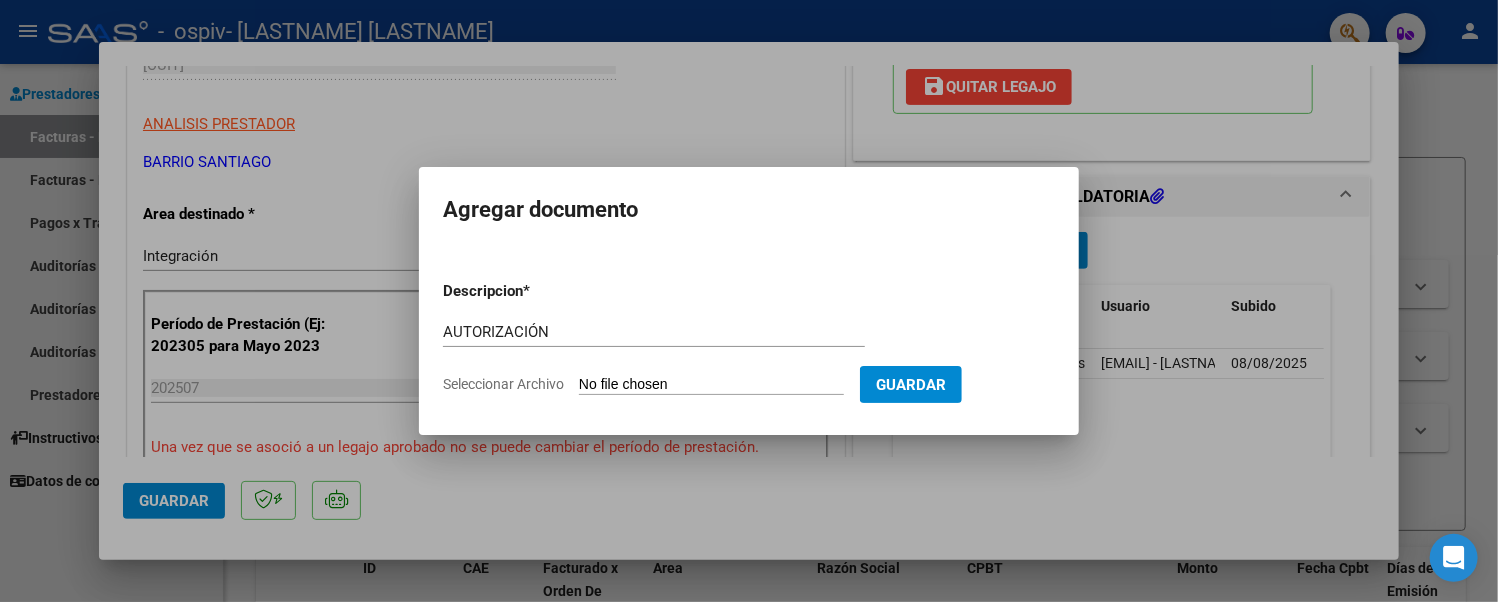 click on "Seleccionar Archivo" 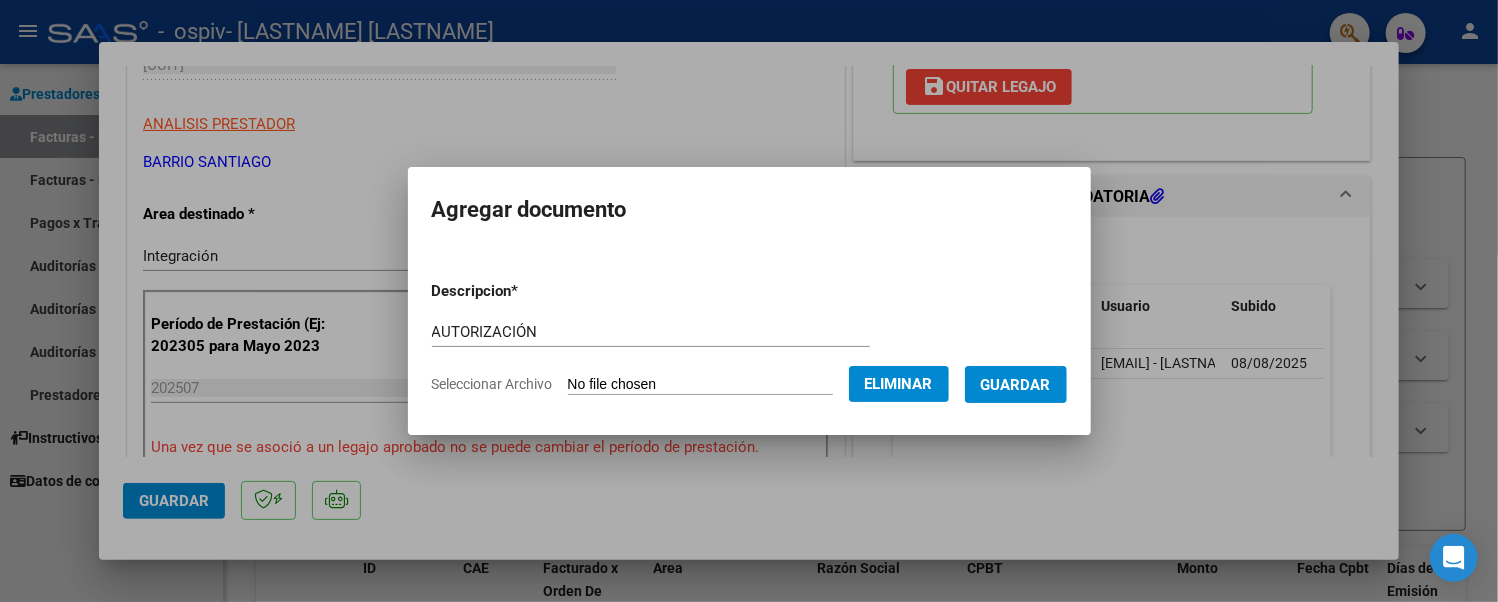 click on "Guardar" at bounding box center [1016, 385] 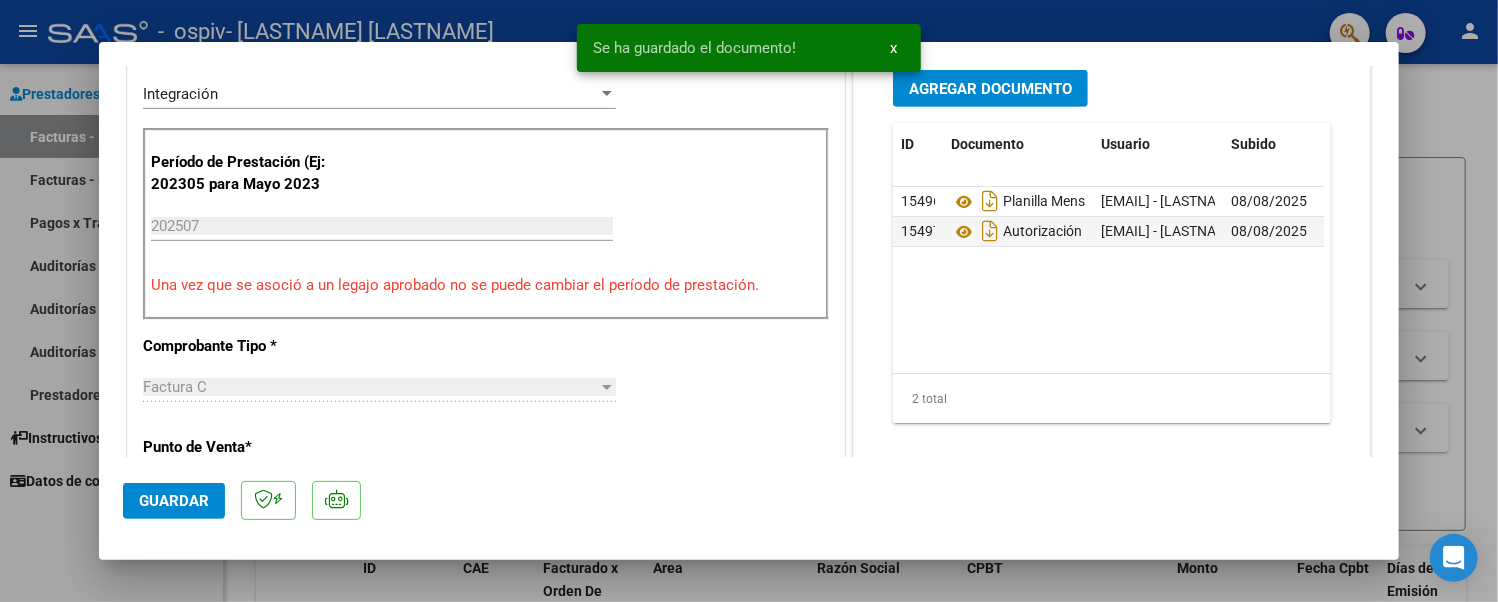 scroll, scrollTop: 613, scrollLeft: 0, axis: vertical 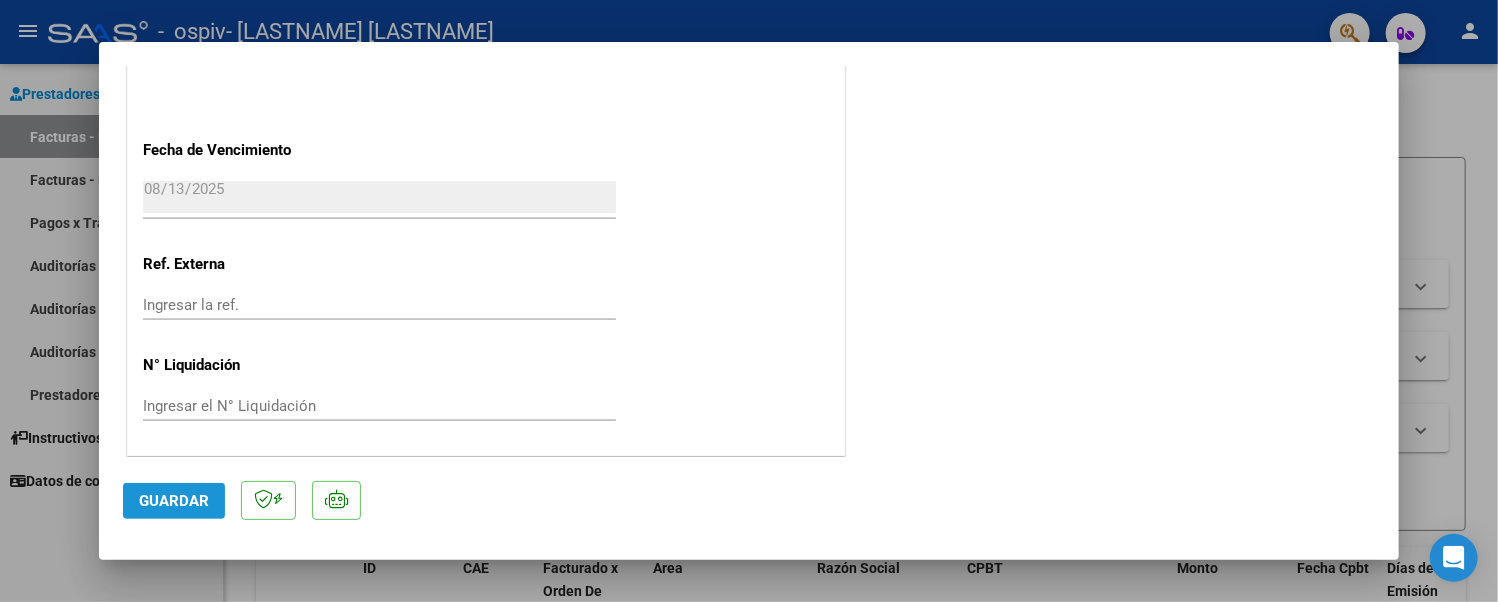click on "Guardar" 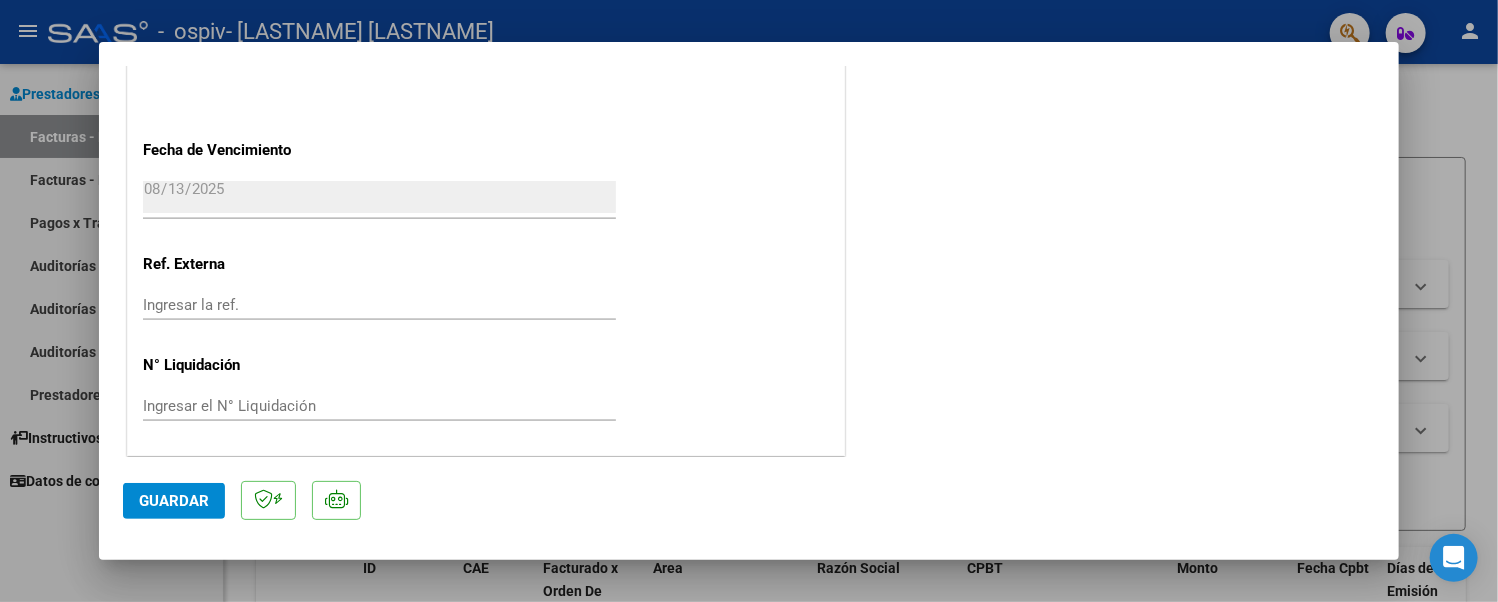 click at bounding box center (749, 301) 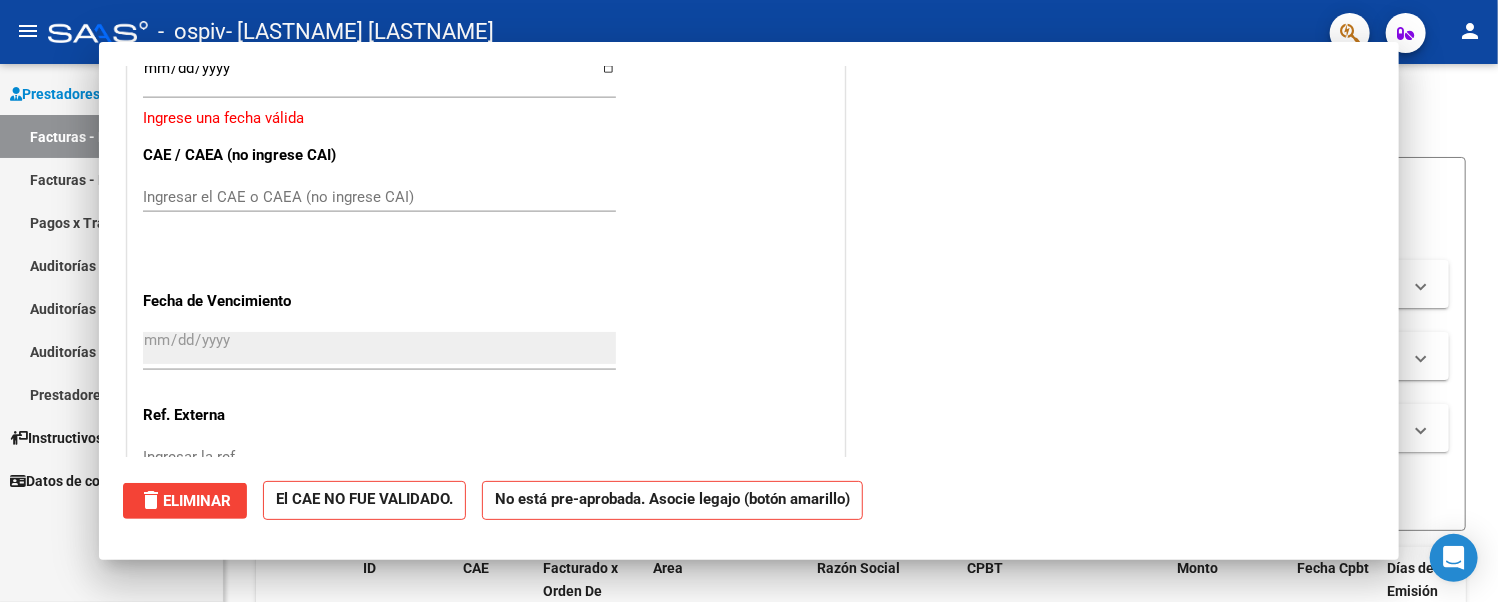 scroll, scrollTop: 0, scrollLeft: 0, axis: both 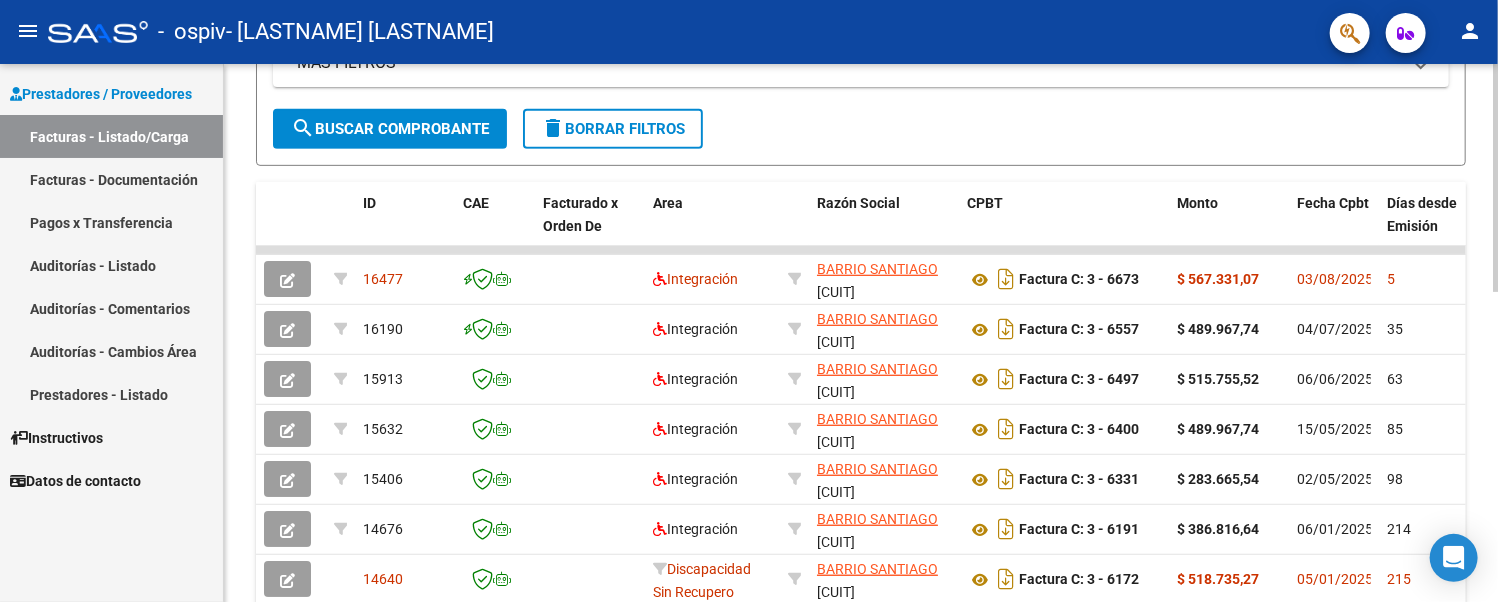 click on "menu - ospiv - [LASTNAME] [LASTNAME] person Prestadores / Proveedores Facturas - Listado/Carga Facturas - Documentación Pagos x Transferencia Auditorías - Listado Auditorías - Comentarios Auditorías - Cambios Área Prestadores - Listado Instructivos Datos de contacto Video tutorial PRESTADORES -> Listado de CPBTs Emitidos por Prestadores / Proveedores (alt+q) Cargar Comprobante cloud_download CSV cloud_download EXCEL cloud_download Estandar Descarga Masiva Filtros Id Area Area Todos Confirmado Mostrar totalizadores FILTROS DEL COMPROBANTE Comprobante Tipo Comprobante Tipo Start date – End date Fec. Comprobante Desde / Hasta Días Emisión Desde(cant. días) Días Emisión Hasta(cant. días) CUIT / Razón Social Pto. Venta Nro. Comprobante Código SSS CAE Válido CAE Válido Todos Cargado Módulo Hosp. Todos Tiene facturacion Apócrifa Hospital Refes FILTROS DE INTEGRACION Período De Prestación Campos del Archivo de Rendición Devuelto x SSS (dr_envio) Todos 5" at bounding box center (749, 301) 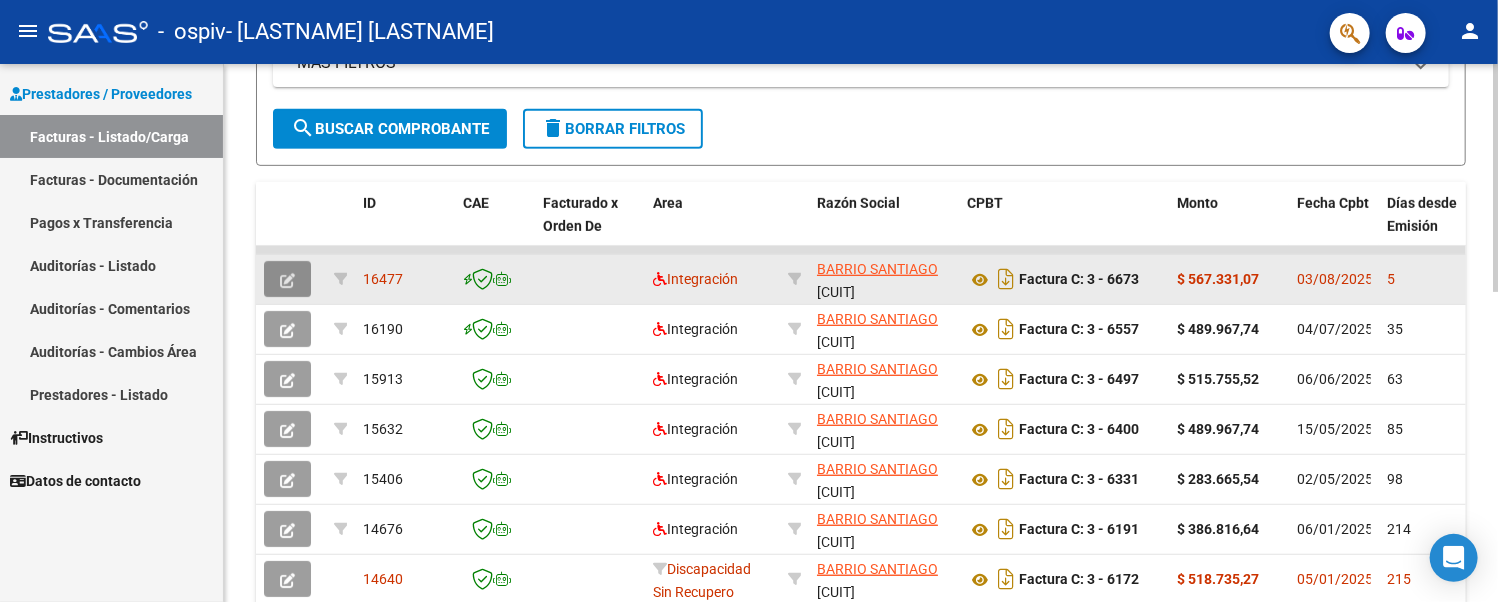 click 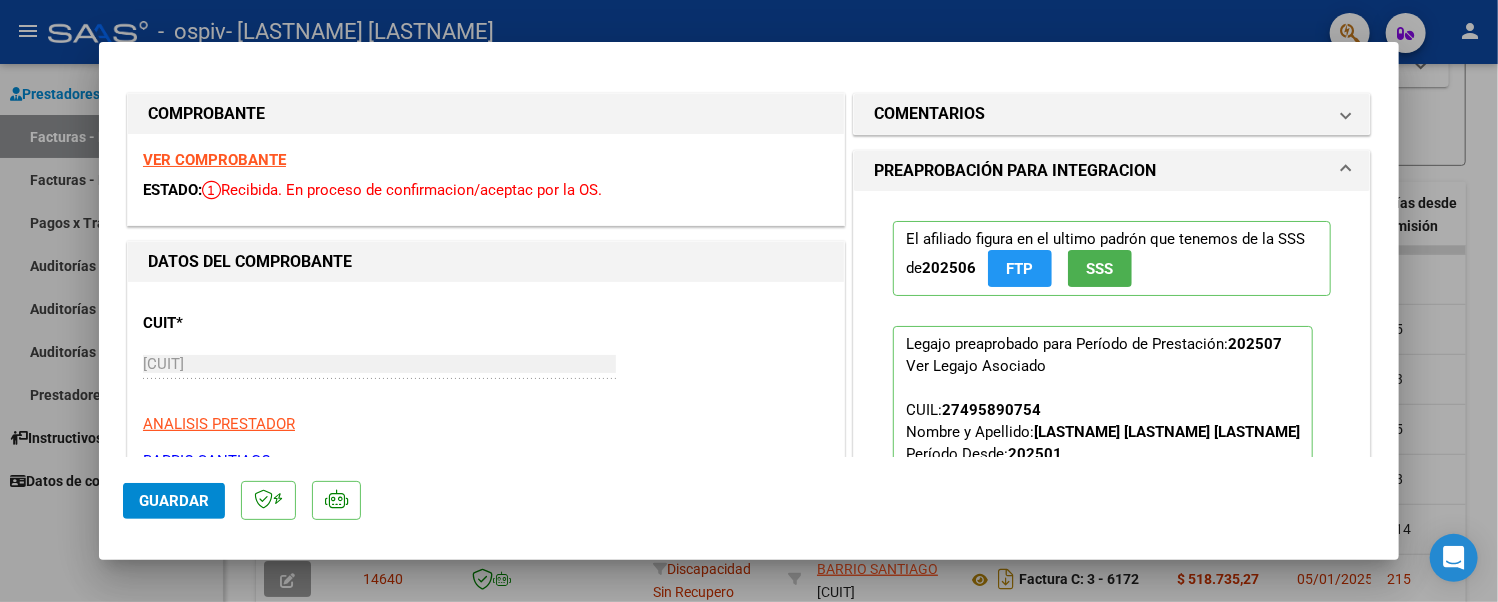 click at bounding box center [749, 301] 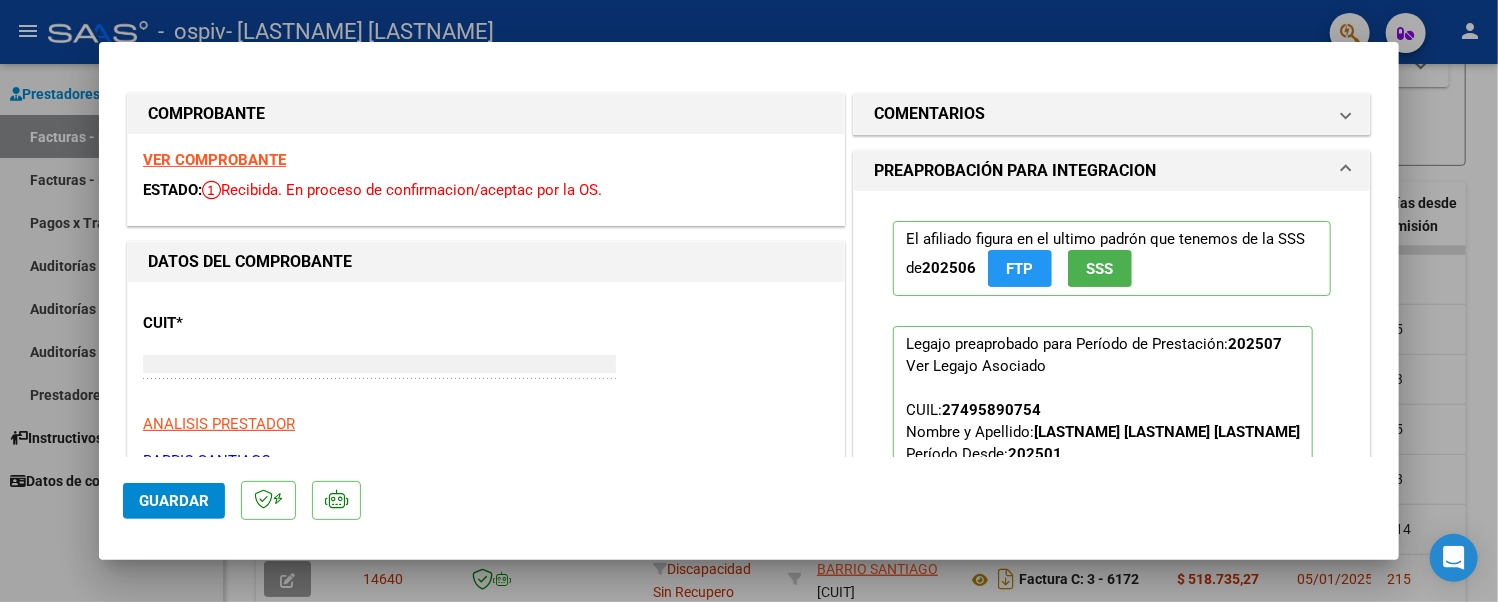 type 